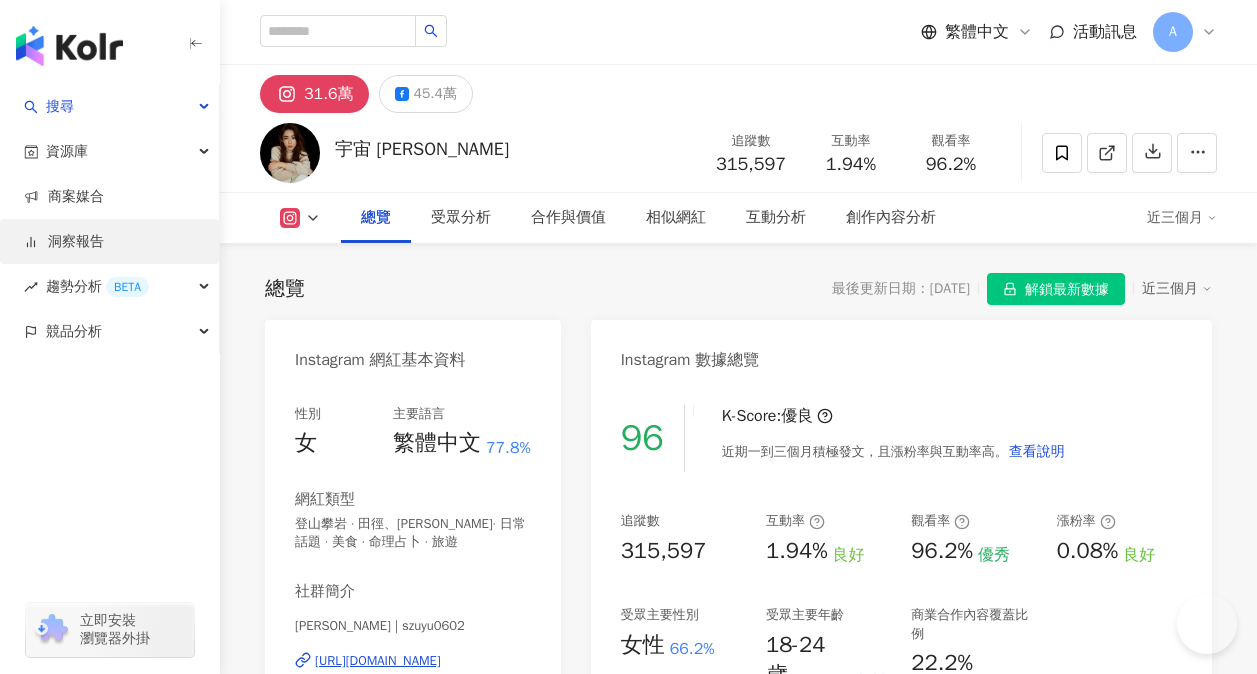 scroll, scrollTop: 200, scrollLeft: 0, axis: vertical 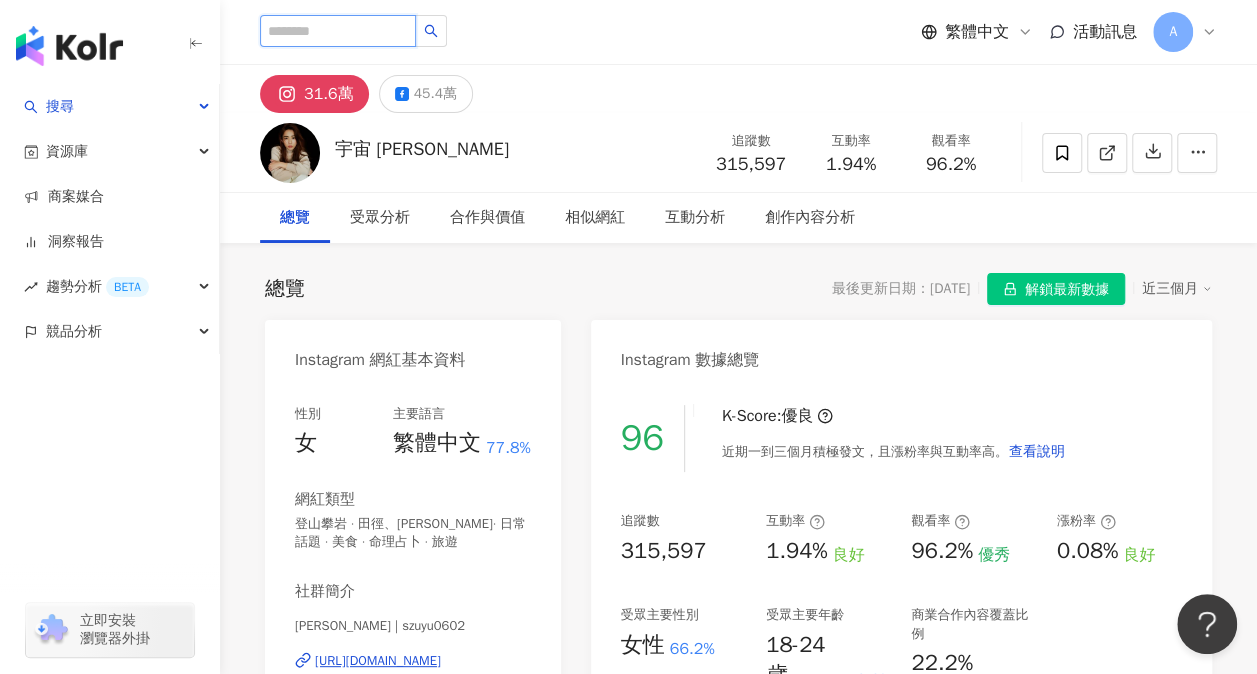 click at bounding box center [338, 31] 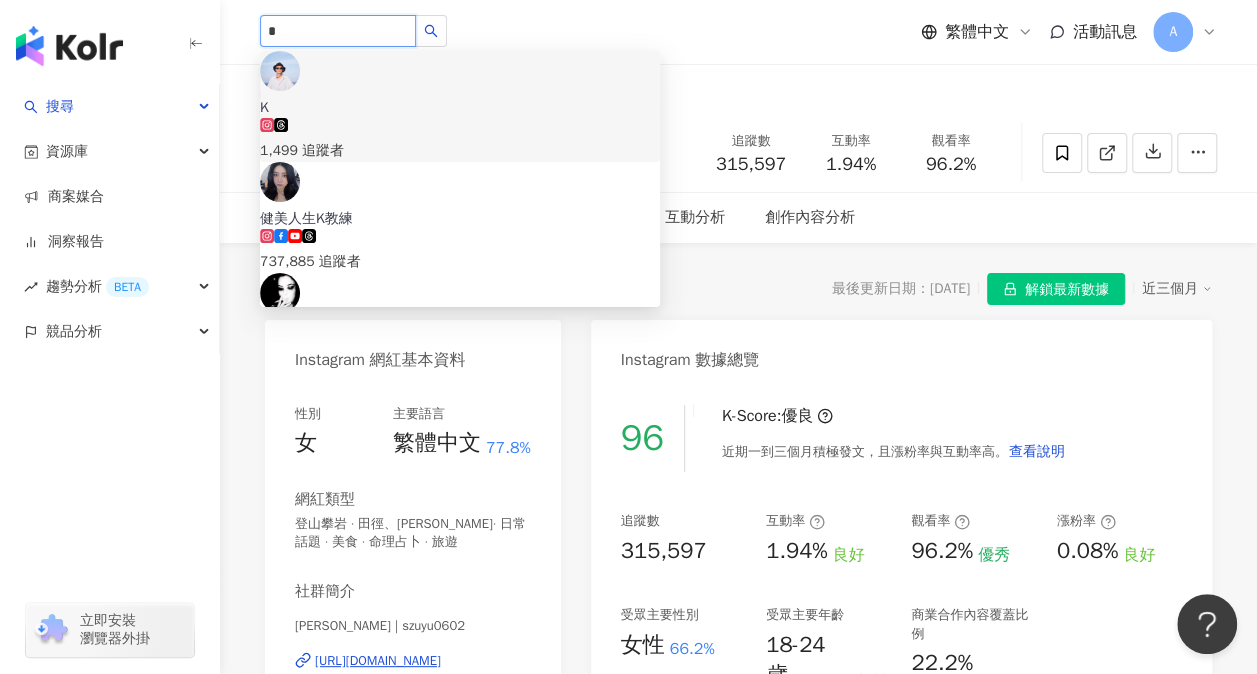 type on "*" 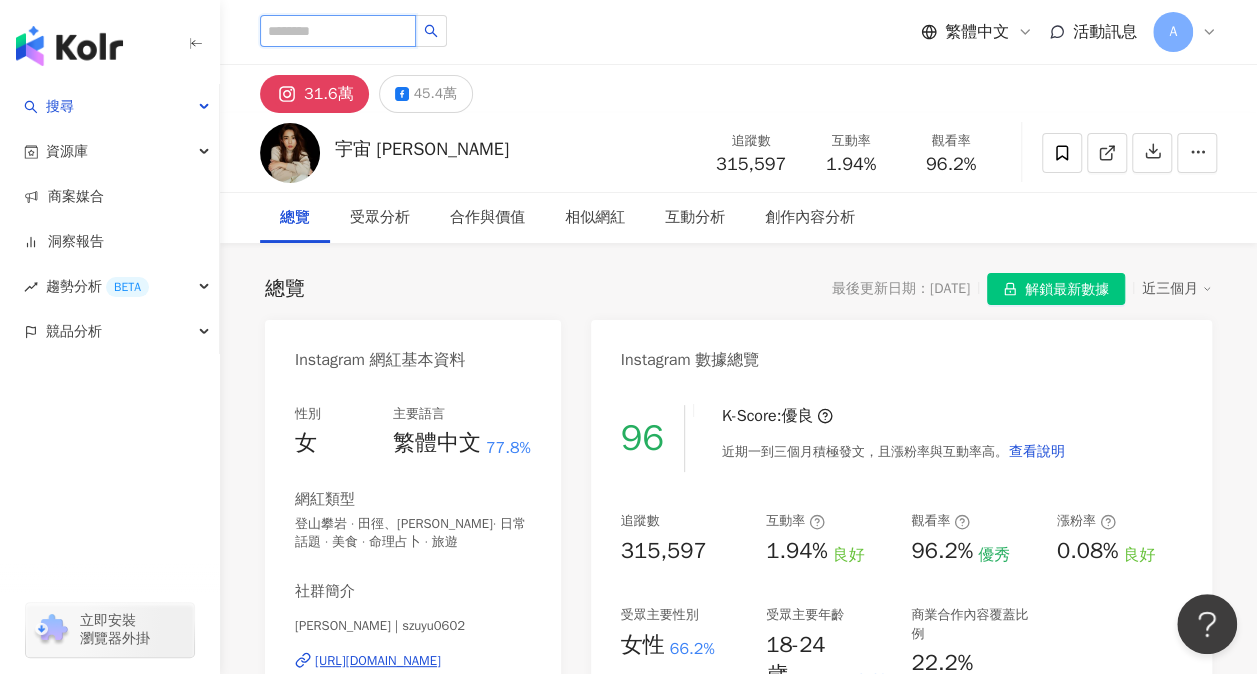 paste on "*********" 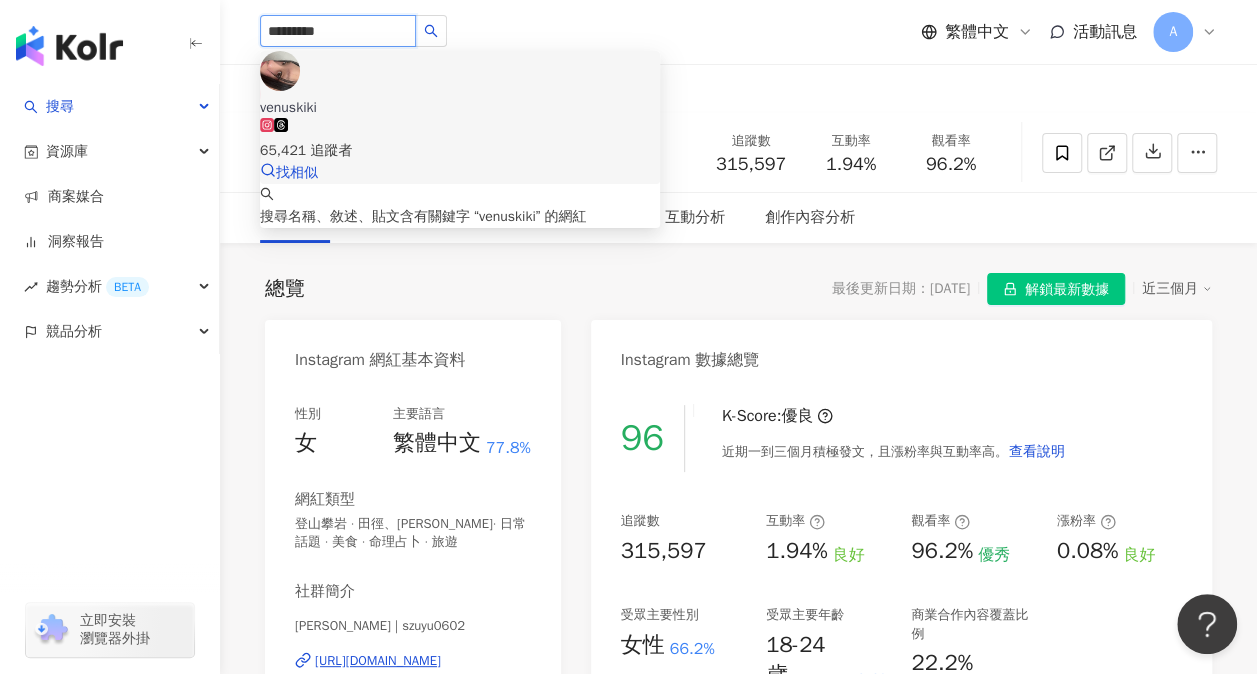 click on "venuskiki" at bounding box center [460, 108] 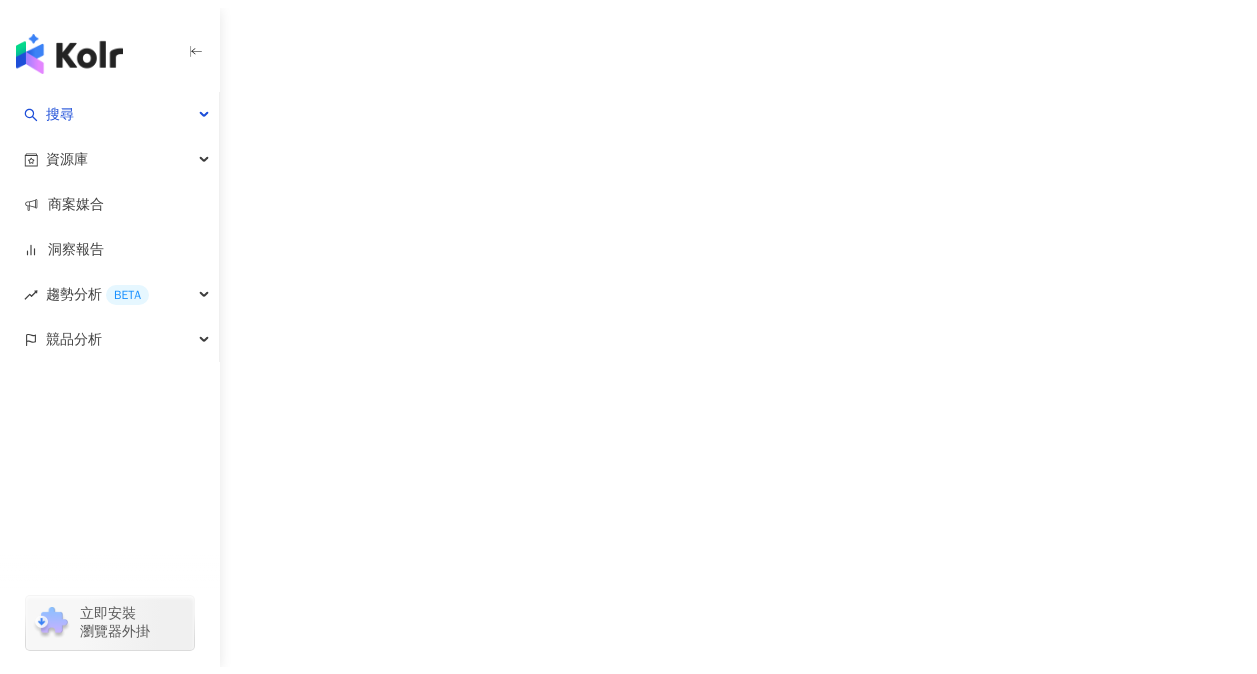 scroll, scrollTop: 0, scrollLeft: 0, axis: both 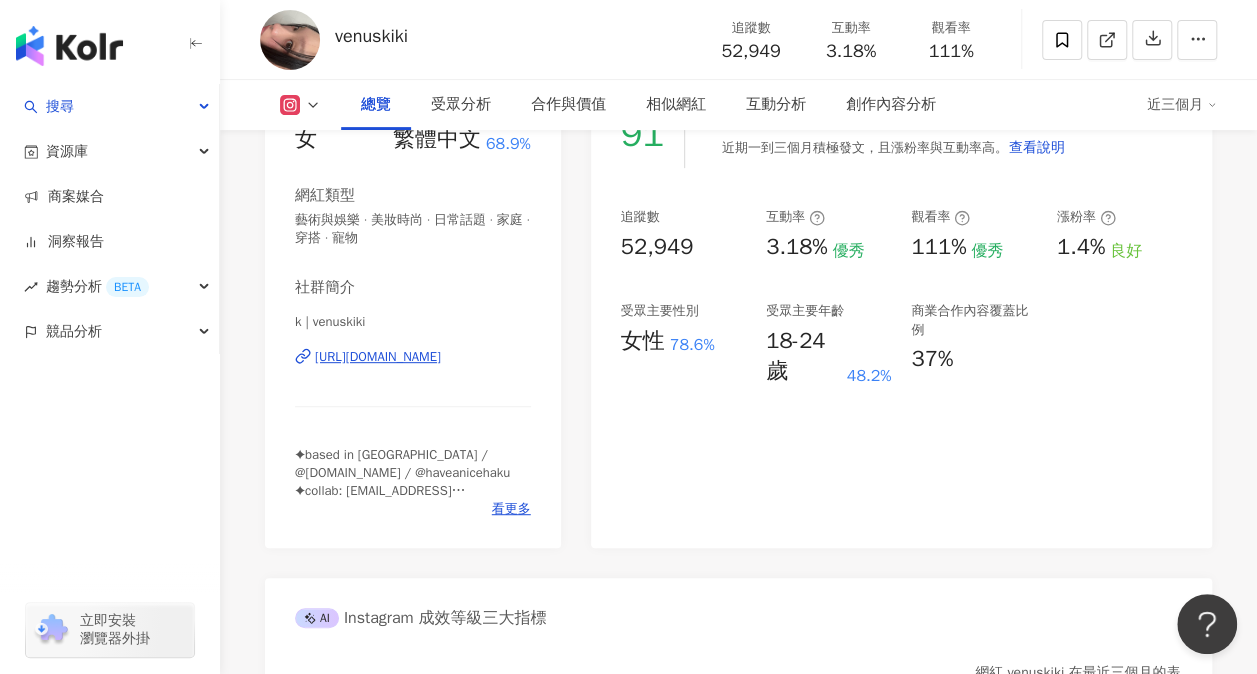 click on "總覽 最後更新日期：2025/7/23 近三個月 Instagram 網紅基本資料 性別   女 主要語言   繁體中文 68.9% 網紅類型 藝術與娛樂 · 美妝時尚 · 日常話題 · 家庭 · 穿搭 · 寵物 社群簡介 k | venuskiki https://www.instagram.com/venuskiki/ ✦based in taipei / @dust.co.ltd / @haveanicehaku
✦collab: thisisvenuskiki@gmail.com (ins dm issue) 看更多 Instagram 數據總覽 91 K-Score :   優良 近期一到三個月積極發文，且漲粉率與互動率高。 查看說明 追蹤數   52,949 互動率   3.18% 優秀 觀看率   111% 優秀 漲粉率   1.4% 良好 受眾主要性別   女性 78.6% 受眾主要年齡   18-24 歲 48.2% 商業合作內容覆蓋比例   37% AI Instagram 成效等級三大指標 互動率 3.18% 優秀 同等級網紅的互動率中位數為  0.57% 觀看率 111% 優秀 同等級網紅的觀看率中位數為  1.03% 漲粉率 1.4% 良好 同等級網紅的漲粉率中位數為  -0.04% 成效等級 ： 優秀 良好 普通 不佳 追蹤數" at bounding box center [738, 3635] 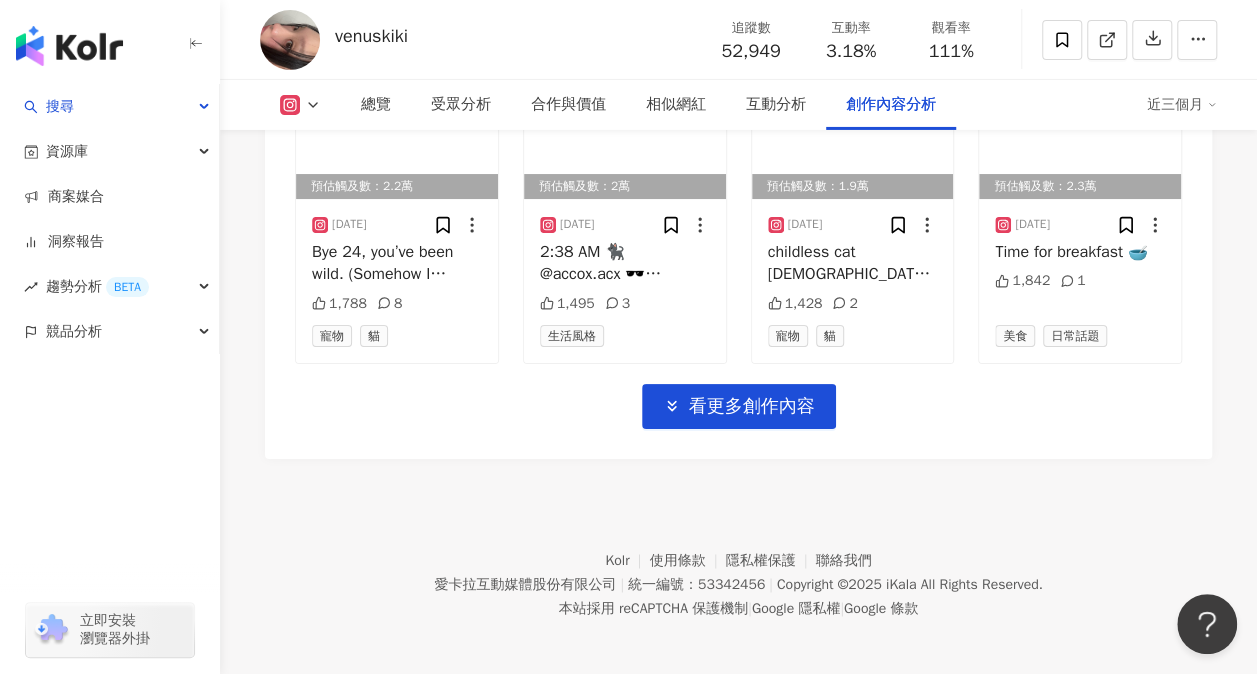 scroll, scrollTop: 7200, scrollLeft: 0, axis: vertical 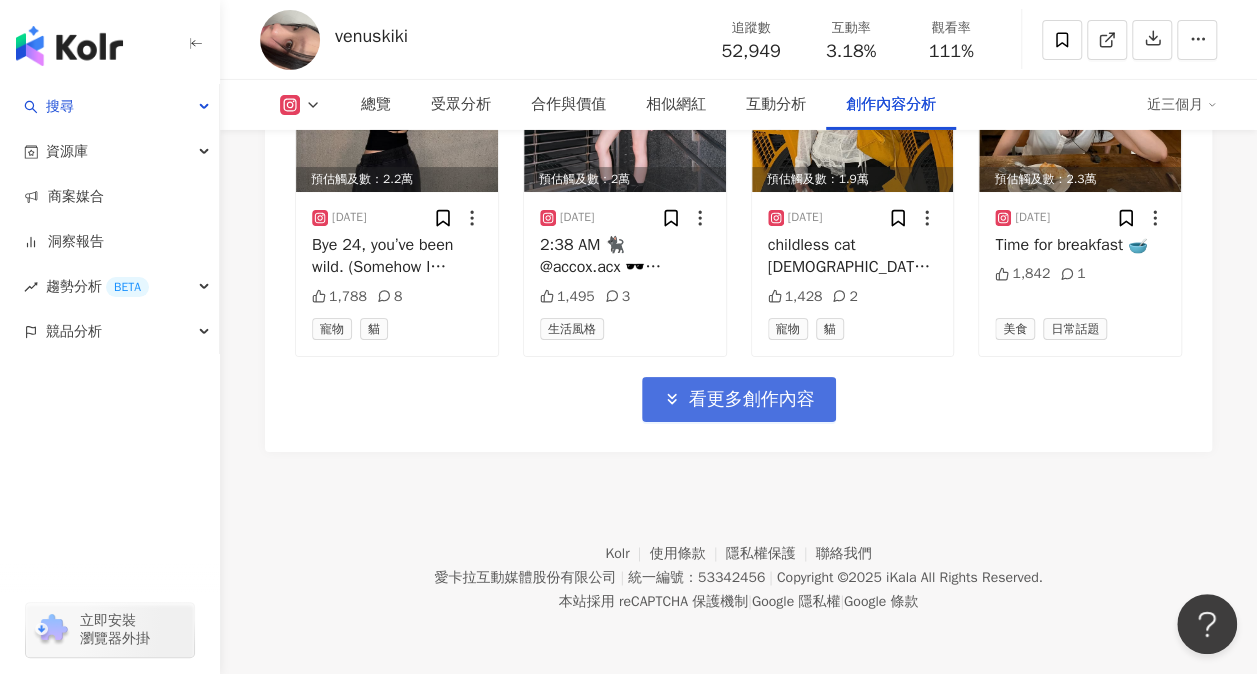 click on "看更多創作內容" at bounding box center [752, 400] 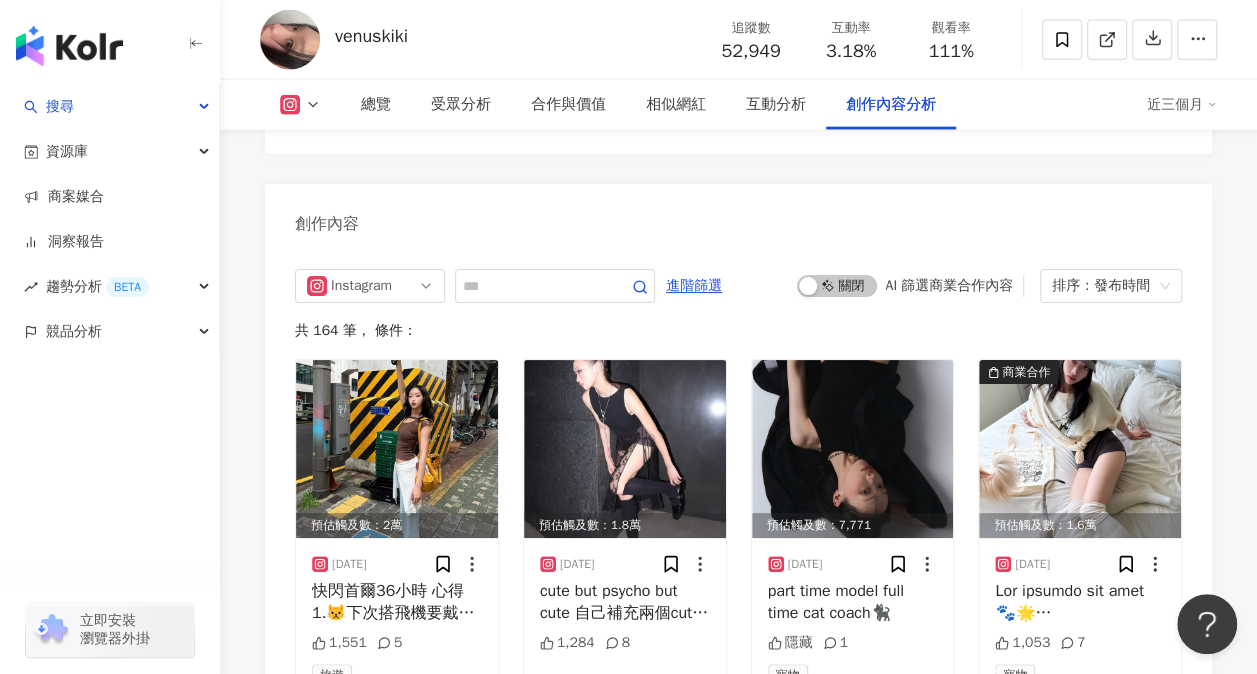 scroll, scrollTop: 6200, scrollLeft: 0, axis: vertical 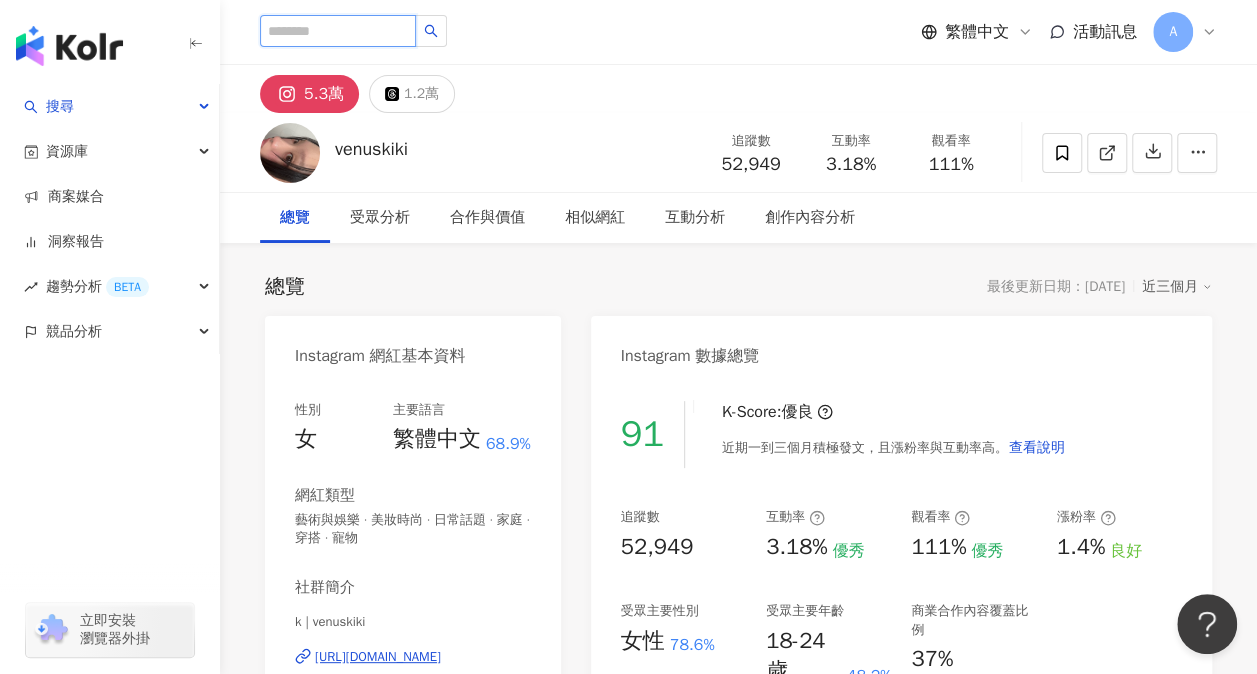 click at bounding box center (338, 31) 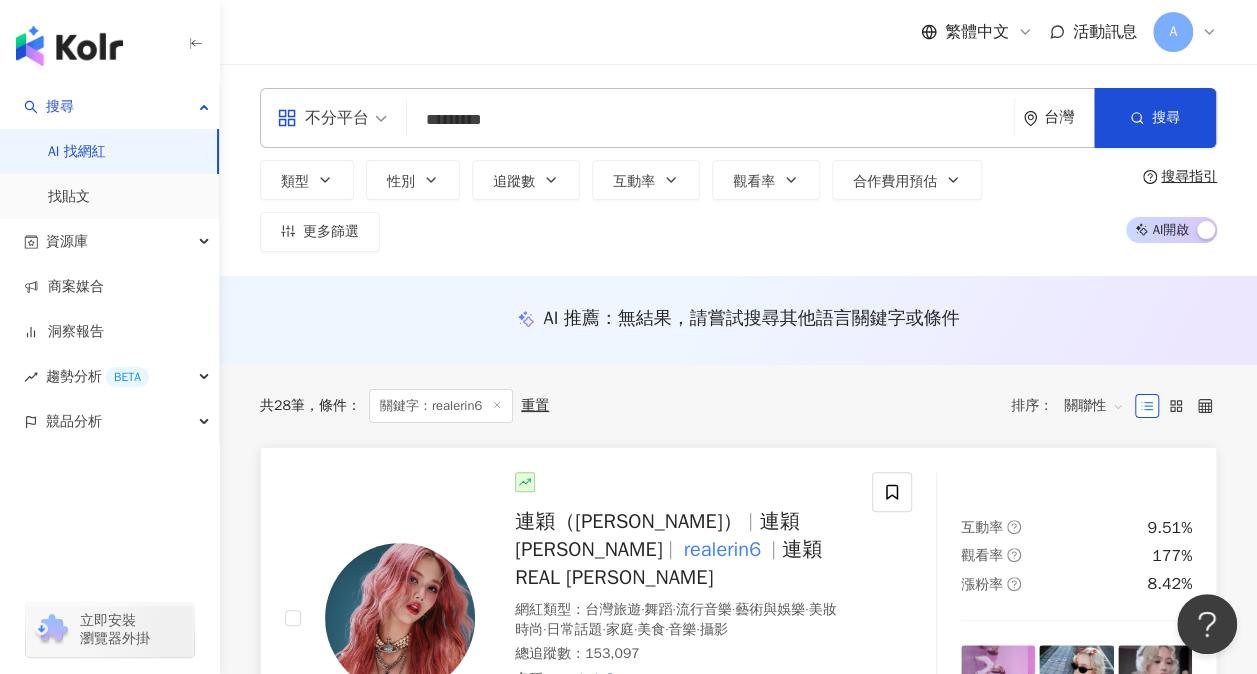 click on "連穎（[PERSON_NAME]）" at bounding box center (628, 521) 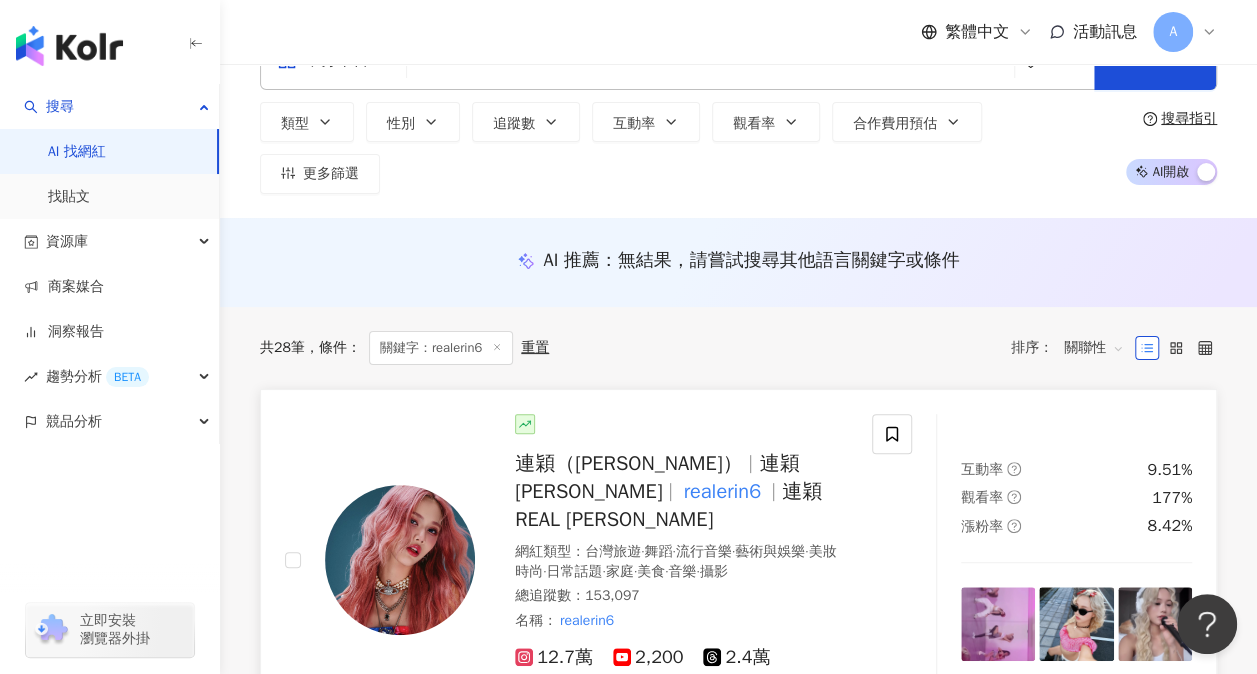 scroll, scrollTop: 100, scrollLeft: 0, axis: vertical 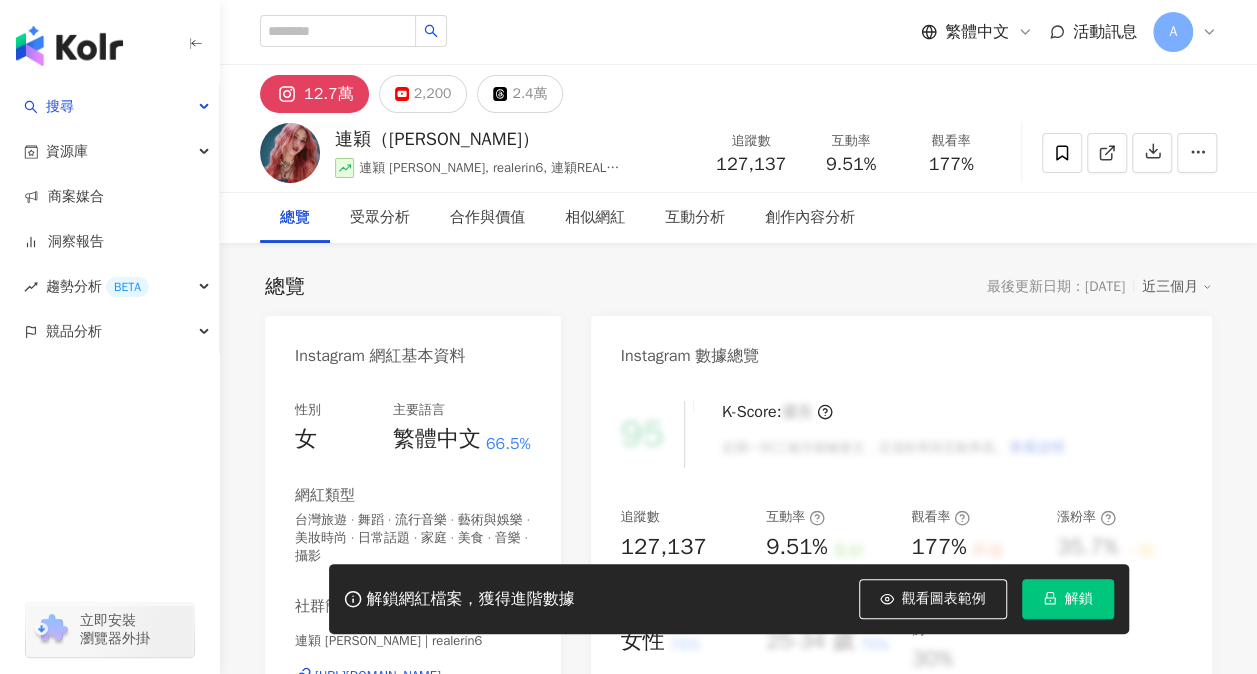 click on "解鎖" at bounding box center [1079, 599] 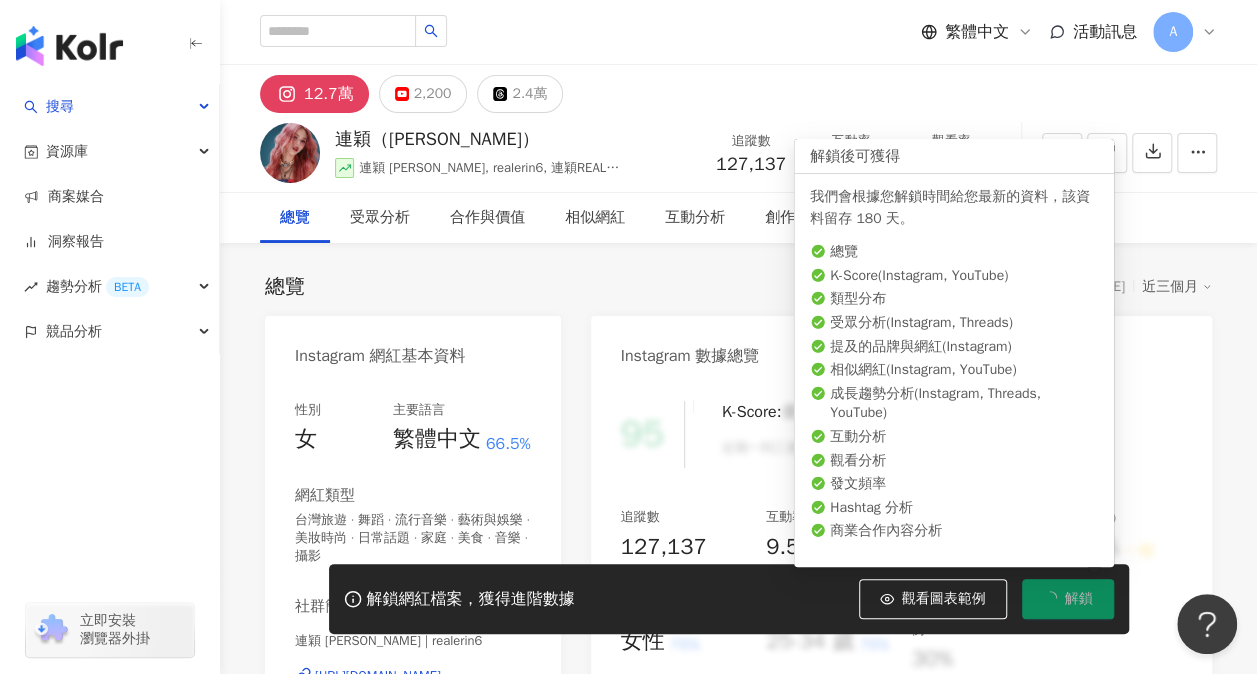 scroll, scrollTop: 0, scrollLeft: 0, axis: both 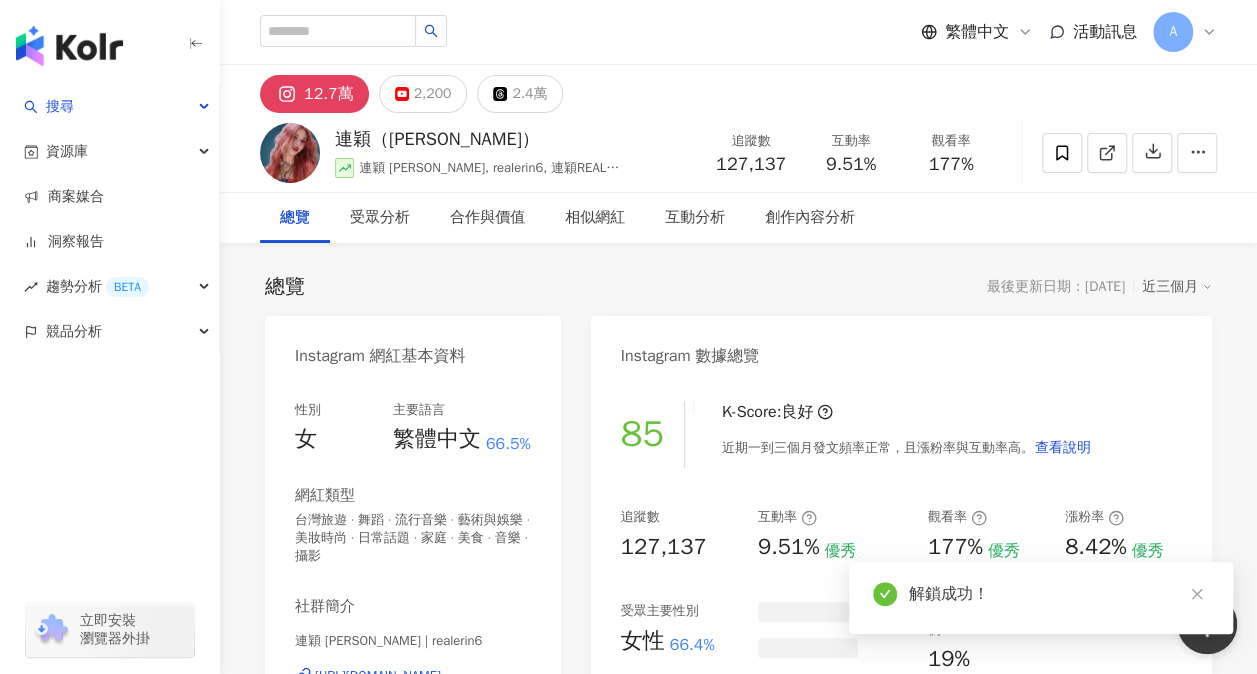 click on "總覽 最後更新日期：2025/7/23 近三個月" at bounding box center (738, 287) 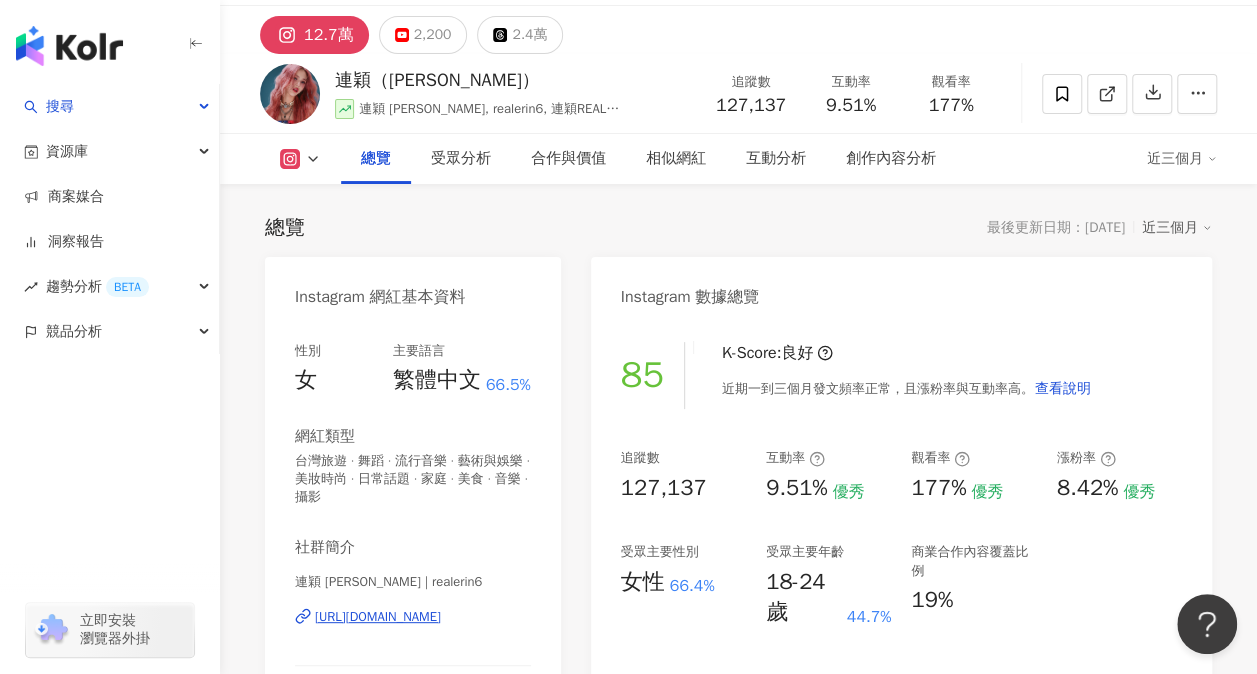 scroll, scrollTop: 0, scrollLeft: 0, axis: both 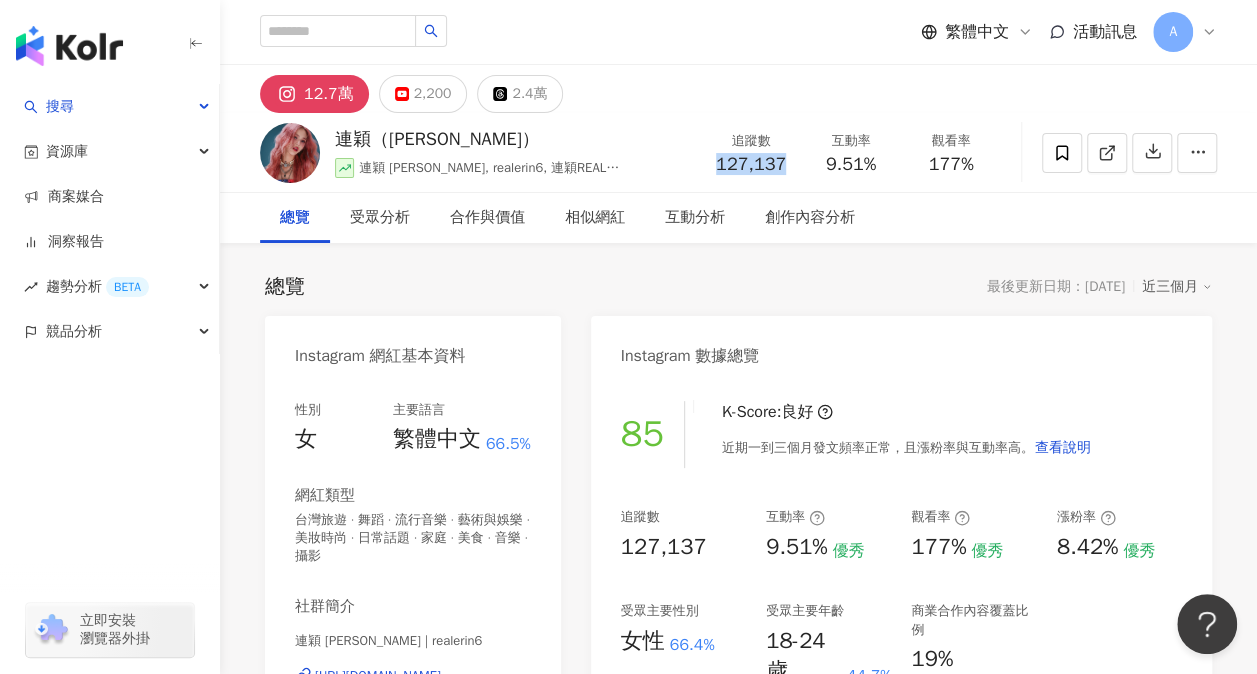 drag, startPoint x: 712, startPoint y: 165, endPoint x: 787, endPoint y: 164, distance: 75.00667 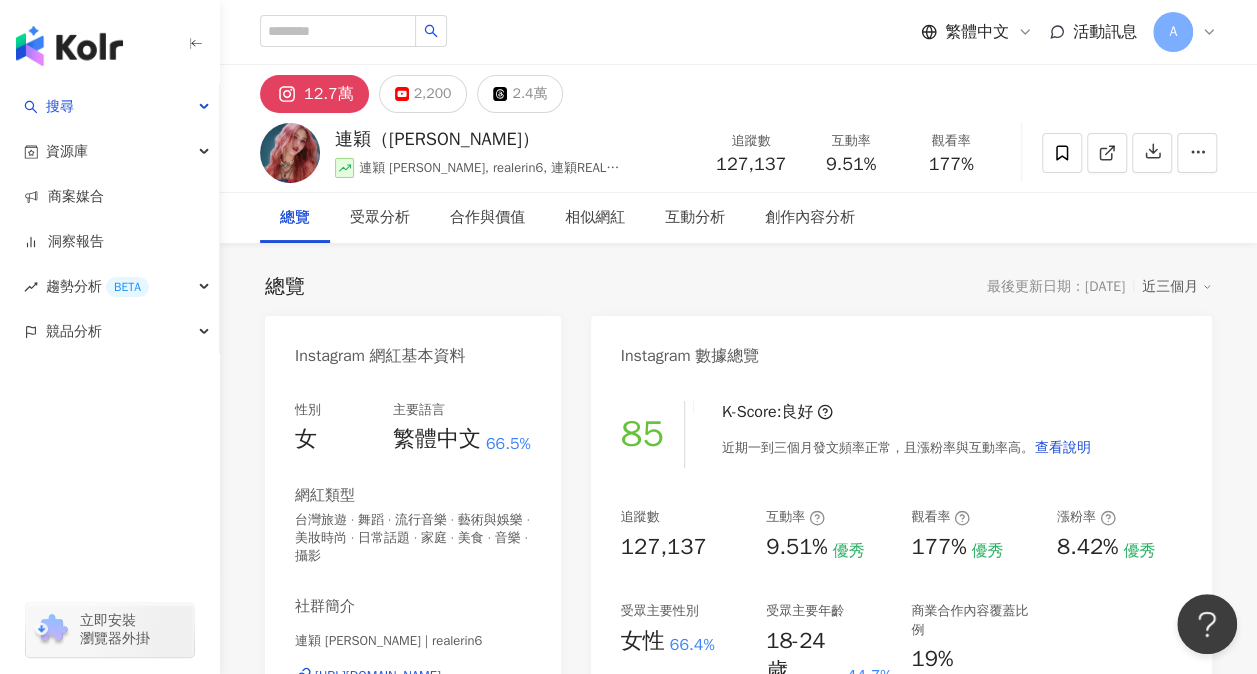 click on "主要語言" at bounding box center [462, 410] 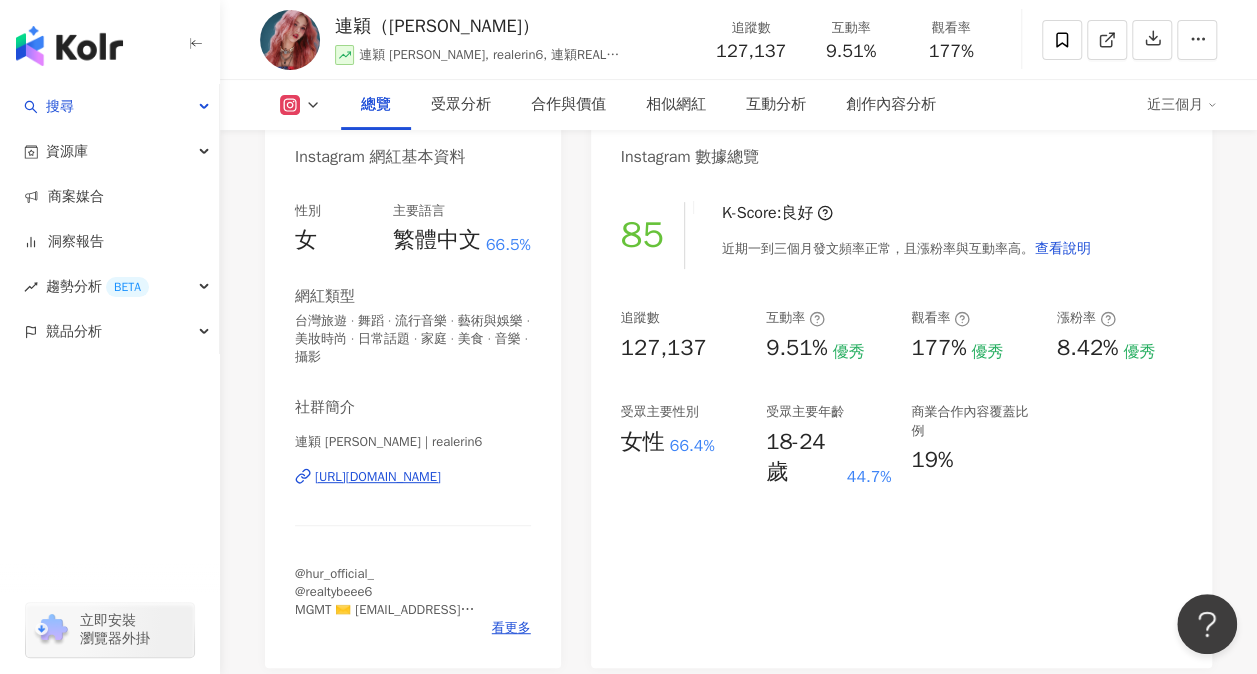 scroll, scrollTop: 200, scrollLeft: 0, axis: vertical 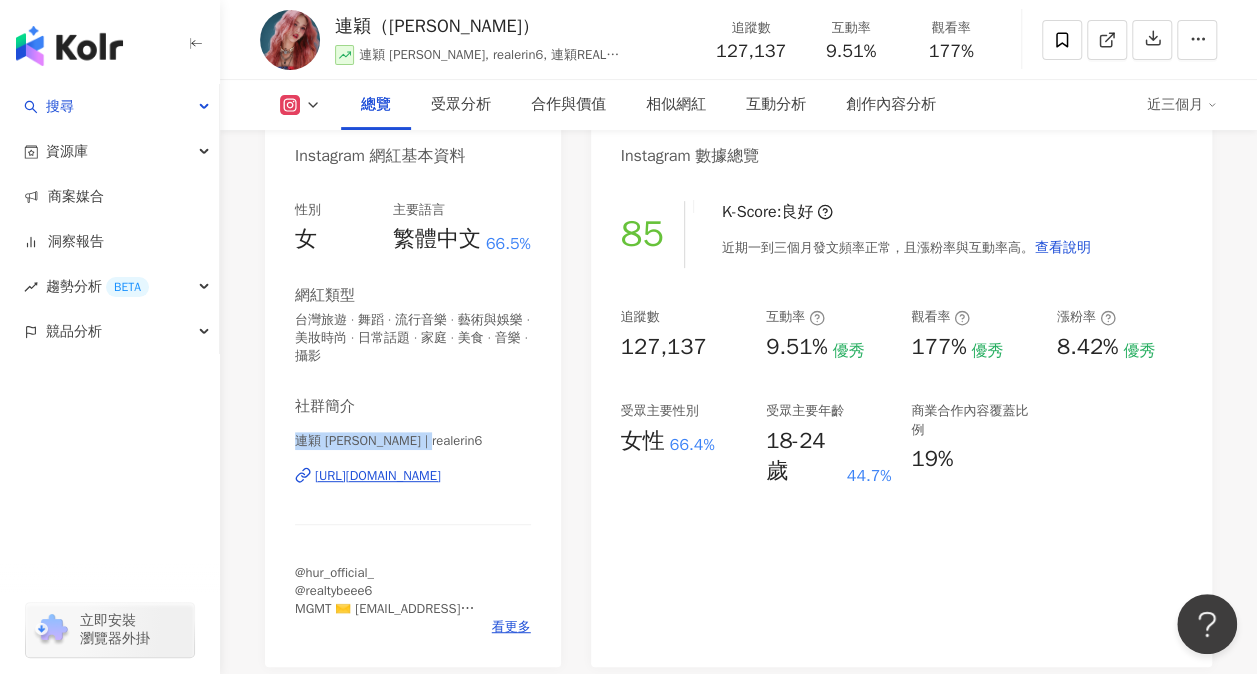 drag, startPoint x: 291, startPoint y: 440, endPoint x: 435, endPoint y: 446, distance: 144.12494 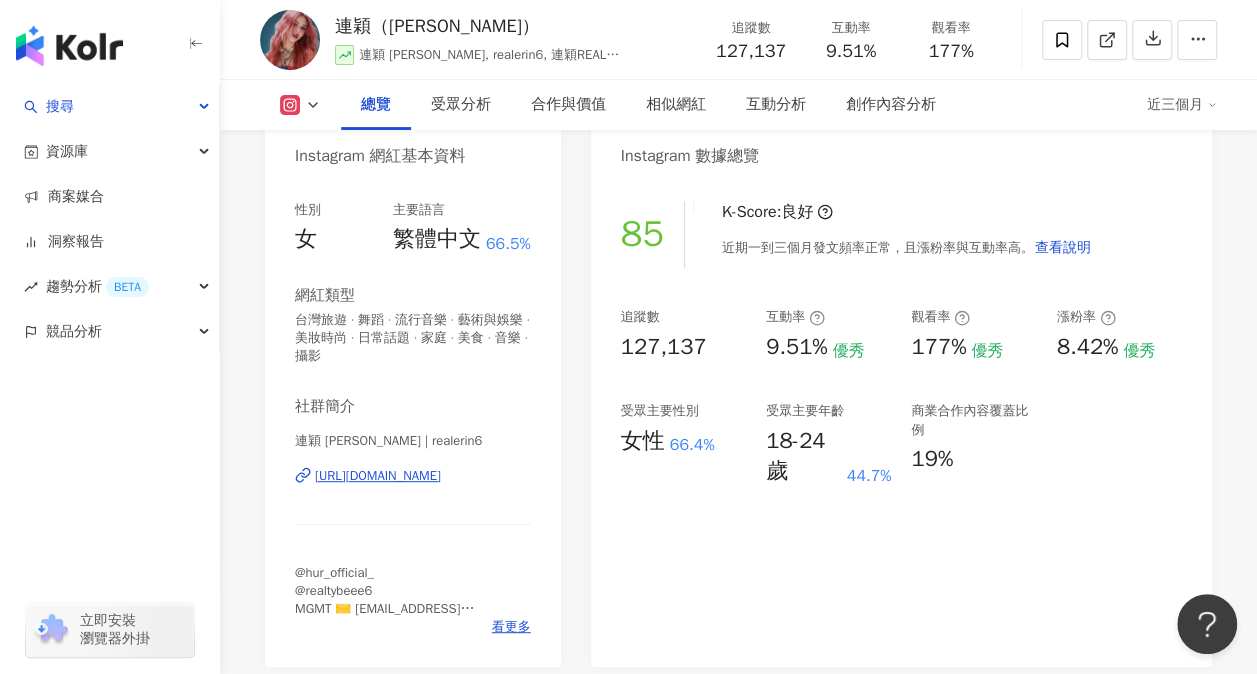 click on "85 K-Score :   良好 近期一到三個月發文頻率正常，且漲粉率與互動率高。 查看說明 追蹤數   127,137 互動率   9.51% 優秀 觀看率   177% 優秀 漲粉率   8.42% 優秀 受眾主要性別   女性 66.4% 受眾主要年齡   18-24 歲 44.7% 商業合作內容覆蓋比例   19%" at bounding box center (901, 424) 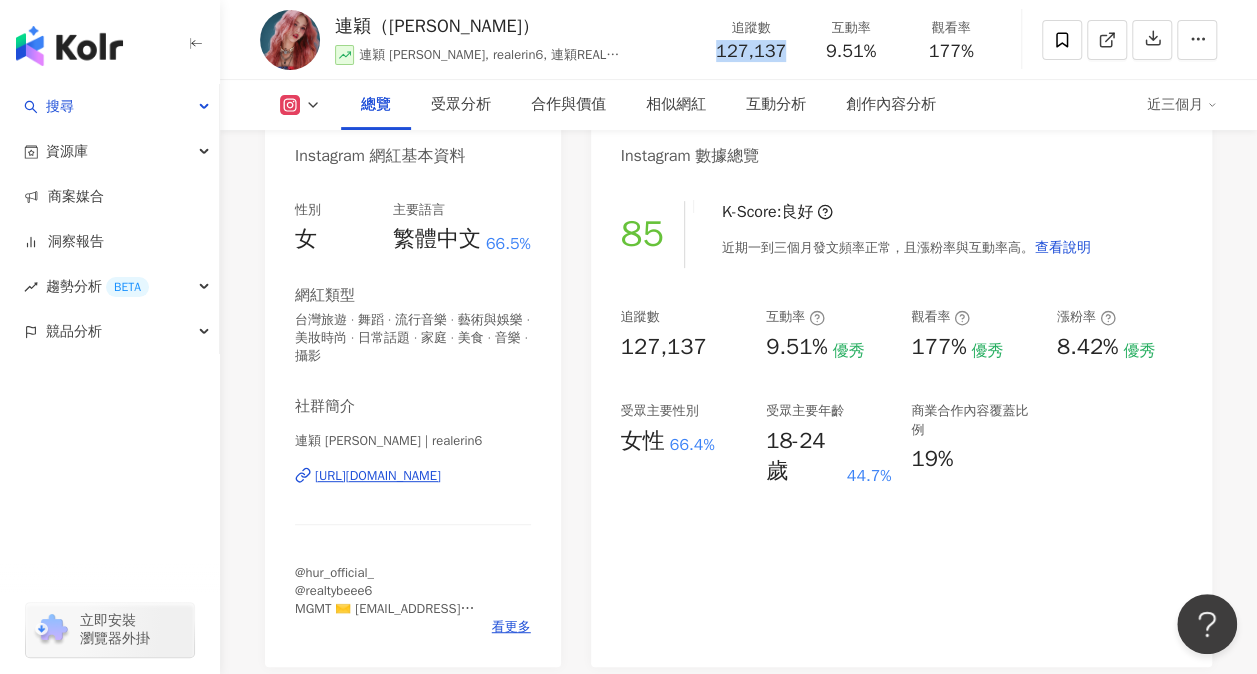 drag, startPoint x: 710, startPoint y: 53, endPoint x: 787, endPoint y: 49, distance: 77.10383 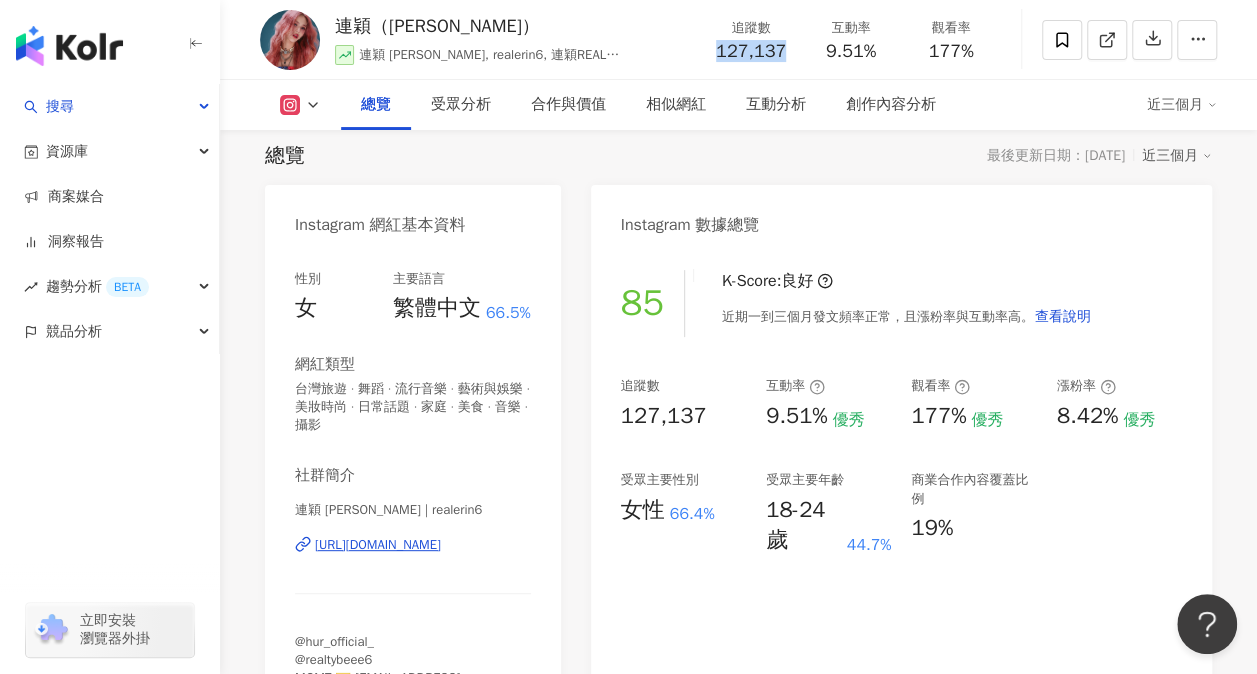 scroll, scrollTop: 100, scrollLeft: 0, axis: vertical 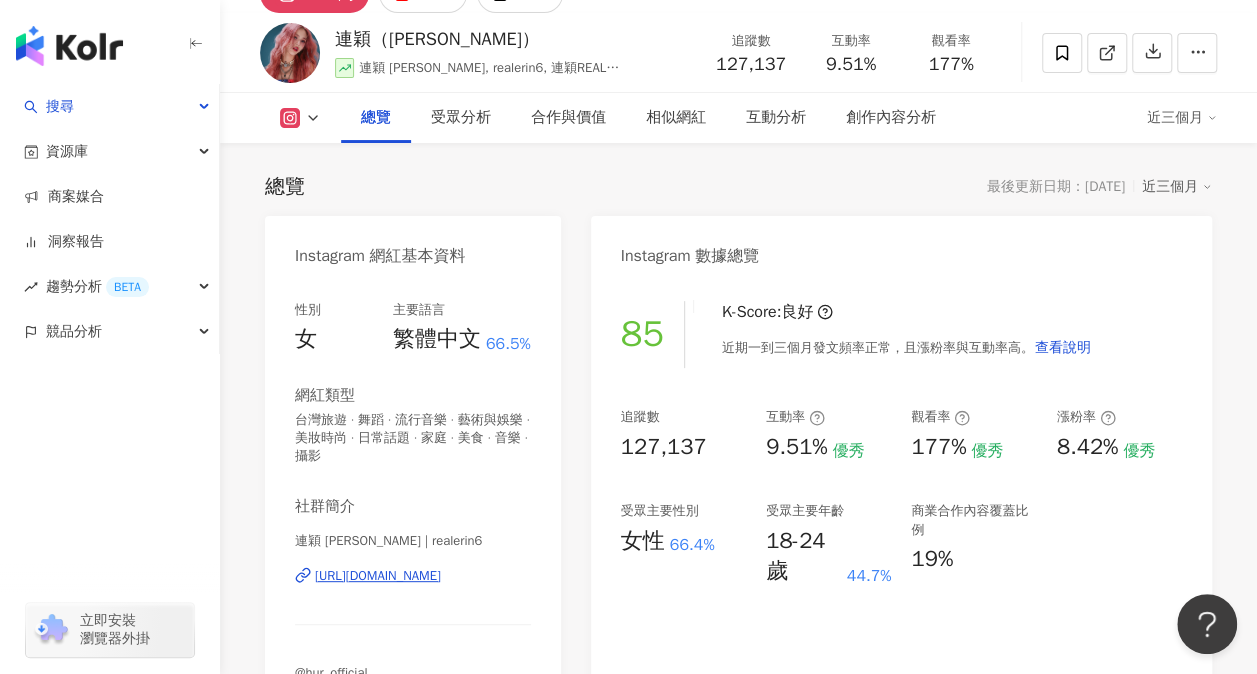 click on "127,137" at bounding box center (751, 65) 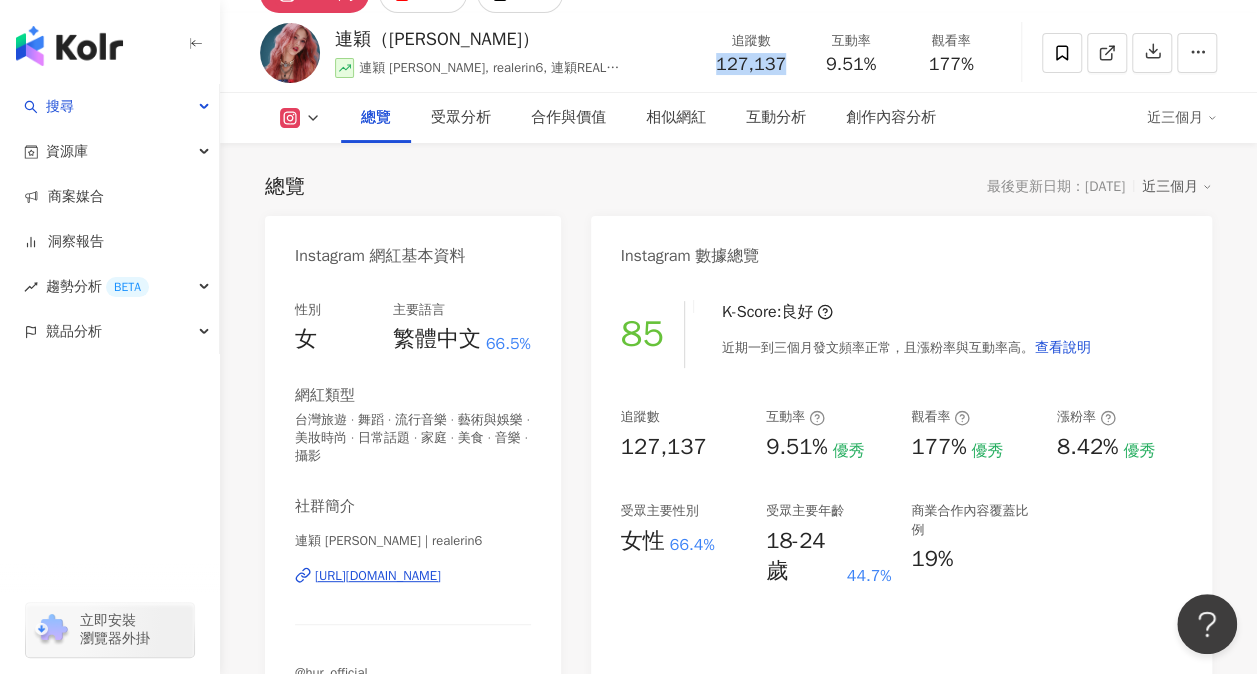 drag, startPoint x: 788, startPoint y: 66, endPoint x: 719, endPoint y: 62, distance: 69.115845 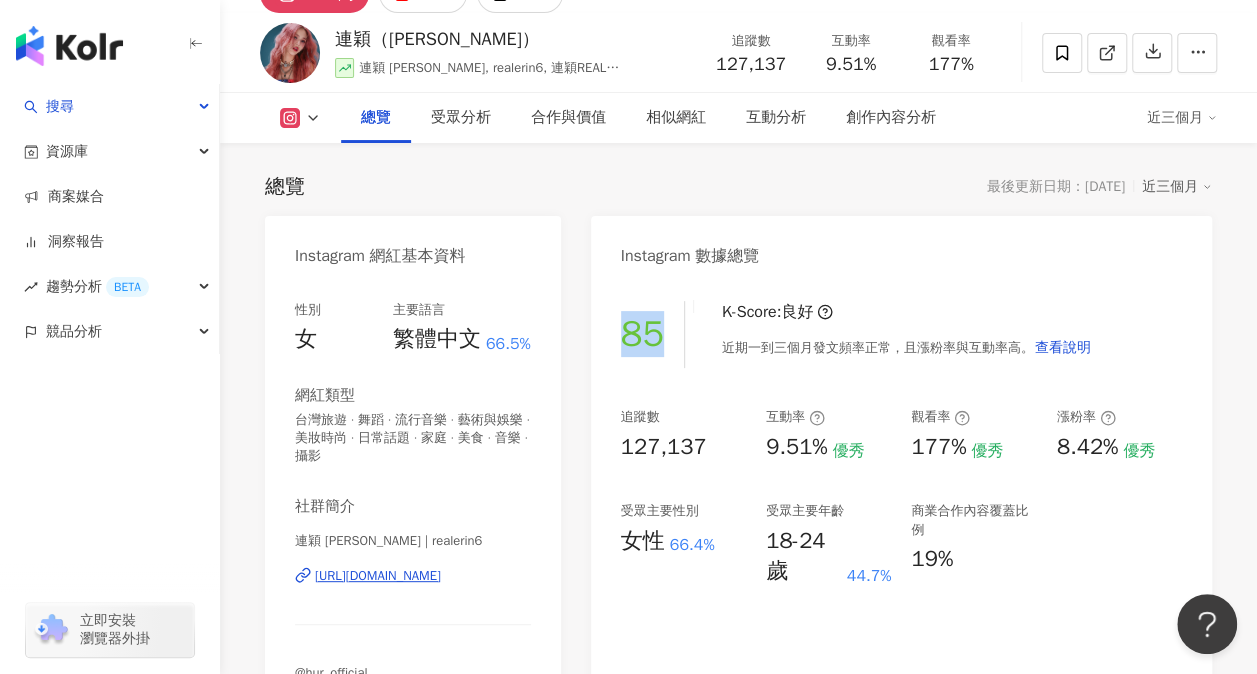 drag, startPoint x: 664, startPoint y: 336, endPoint x: 612, endPoint y: 334, distance: 52.03845 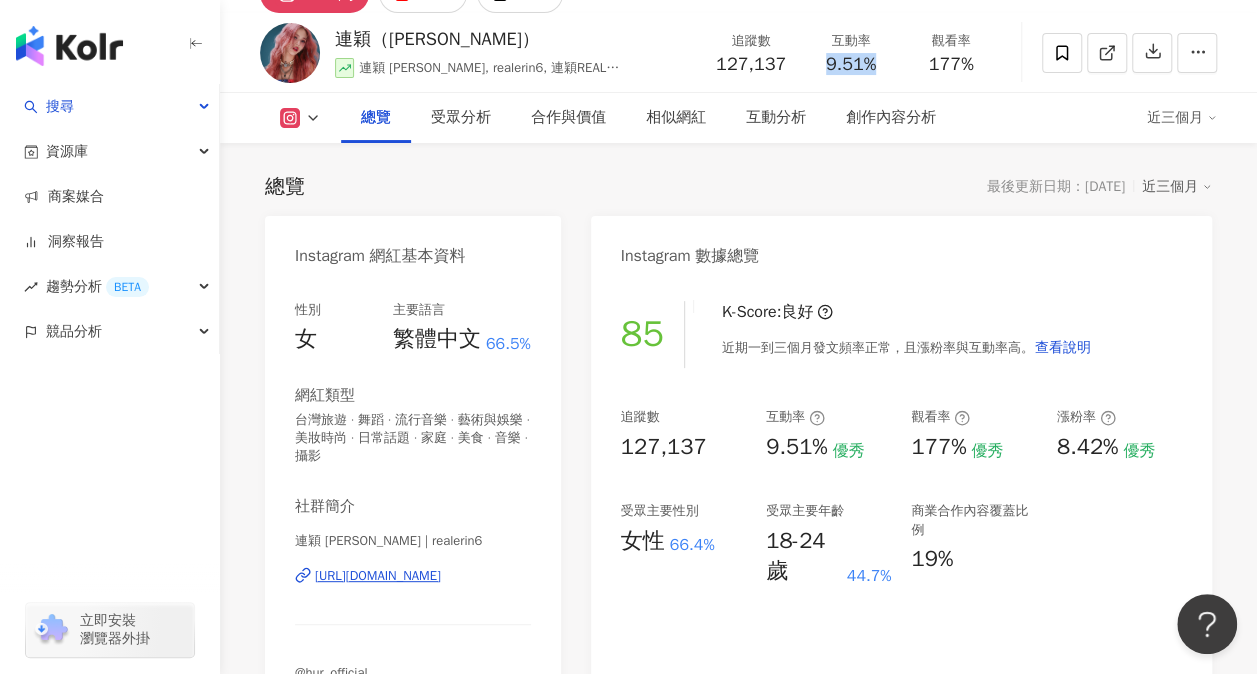 drag, startPoint x: 886, startPoint y: 62, endPoint x: 818, endPoint y: 62, distance: 68 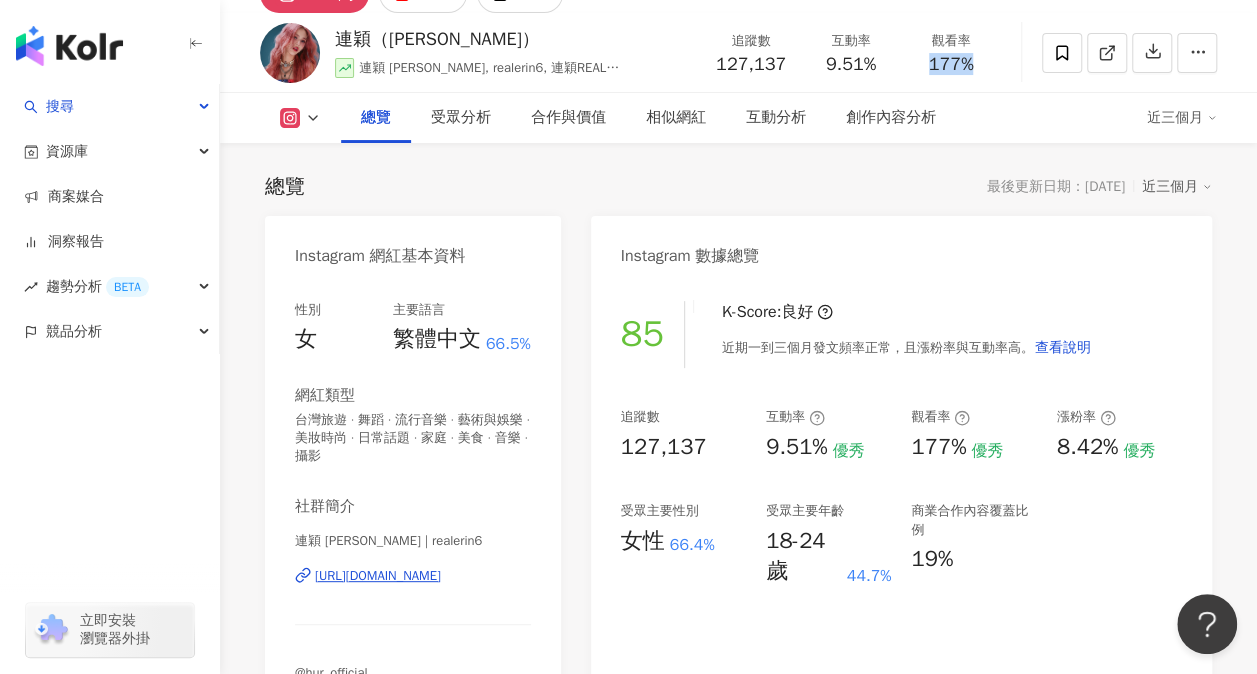 drag, startPoint x: 988, startPoint y: 66, endPoint x: 929, endPoint y: 64, distance: 59.03389 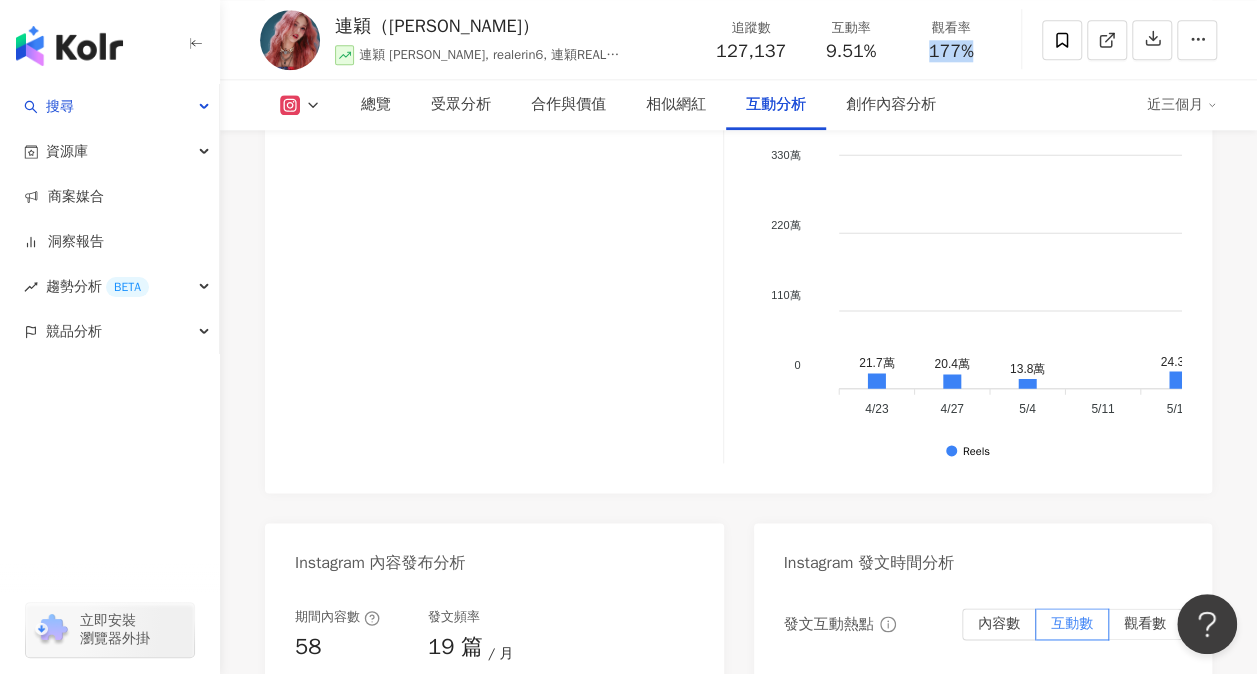 scroll, scrollTop: 4700, scrollLeft: 0, axis: vertical 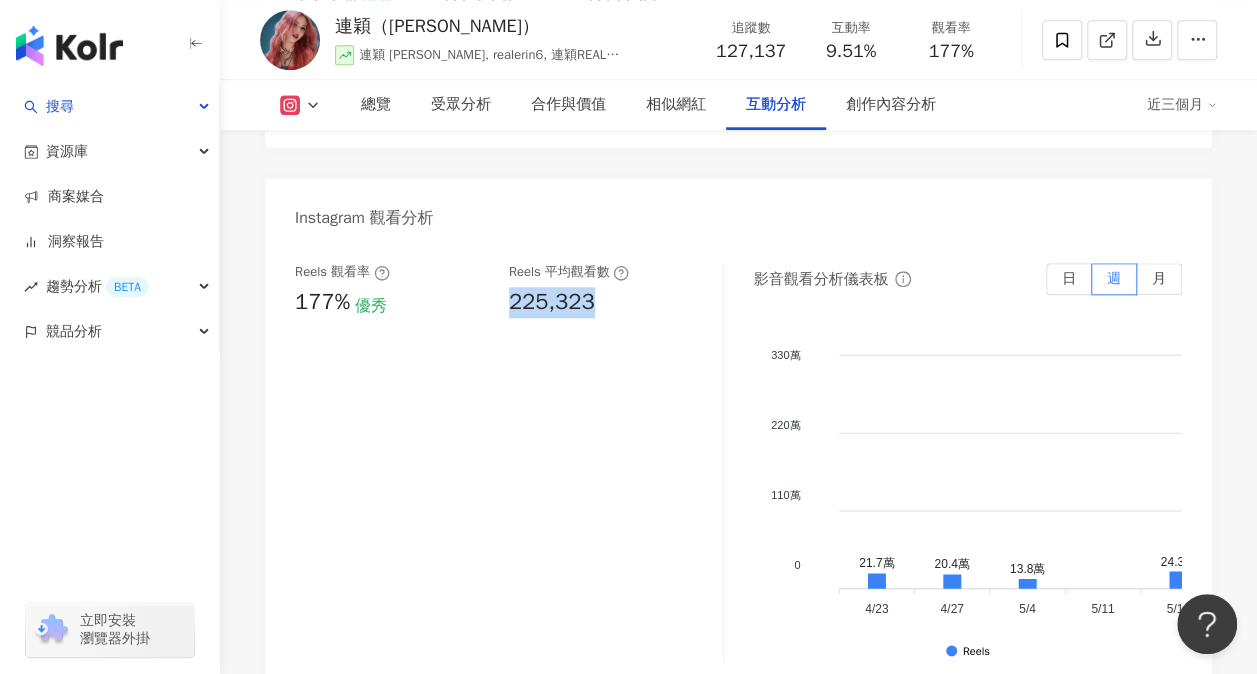 drag, startPoint x: 608, startPoint y: 279, endPoint x: 506, endPoint y: 278, distance: 102.0049 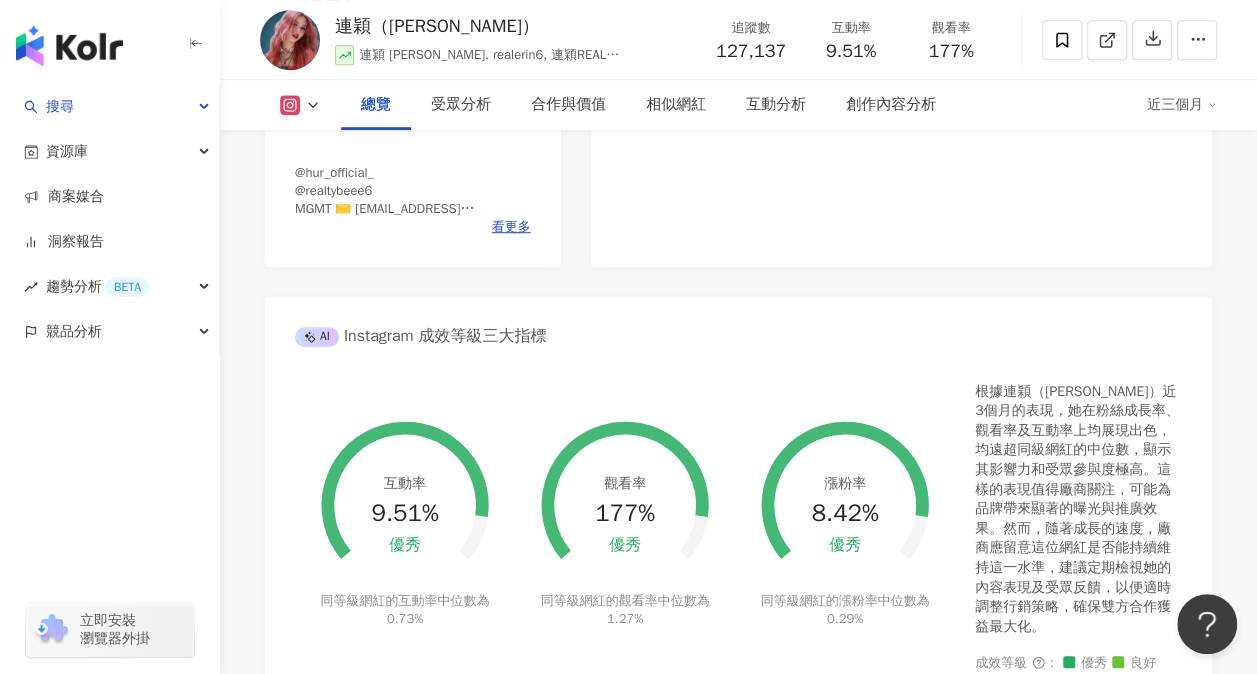 scroll, scrollTop: 200, scrollLeft: 0, axis: vertical 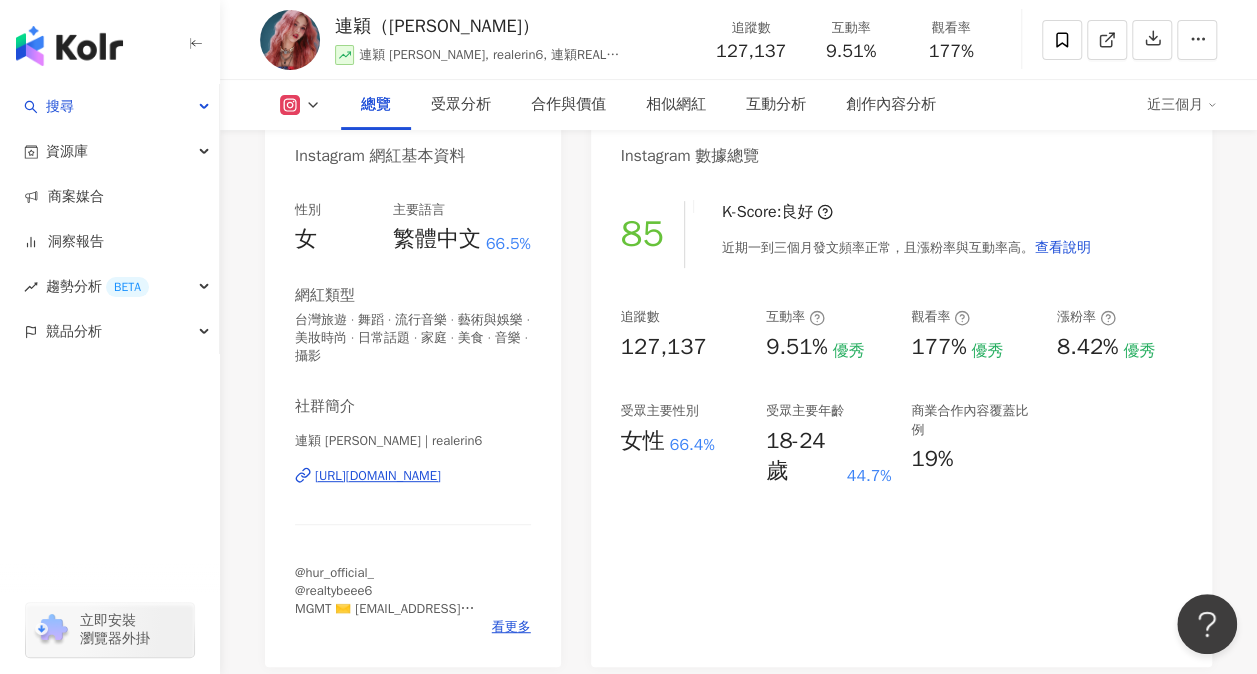 click on "85 K-Score :   良好 近期一到三個月發文頻率正常，且漲粉率與互動率高。 查看說明 追蹤數   127,137 互動率   9.51% 優秀 觀看率   177% 優秀 漲粉率   8.42% 優秀 受眾主要性別   女性 66.4% 受眾主要年齡   18-24 歲 44.7% 商業合作內容覆蓋比例   19%" at bounding box center [901, 424] 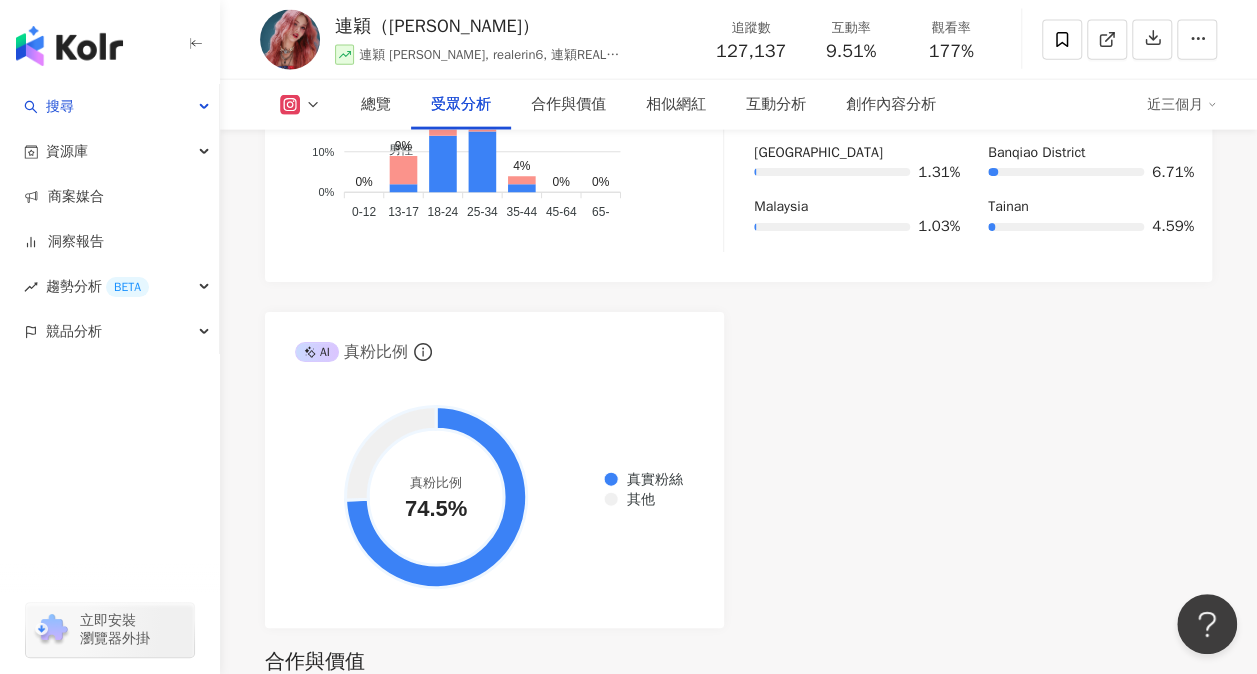 scroll, scrollTop: 2100, scrollLeft: 0, axis: vertical 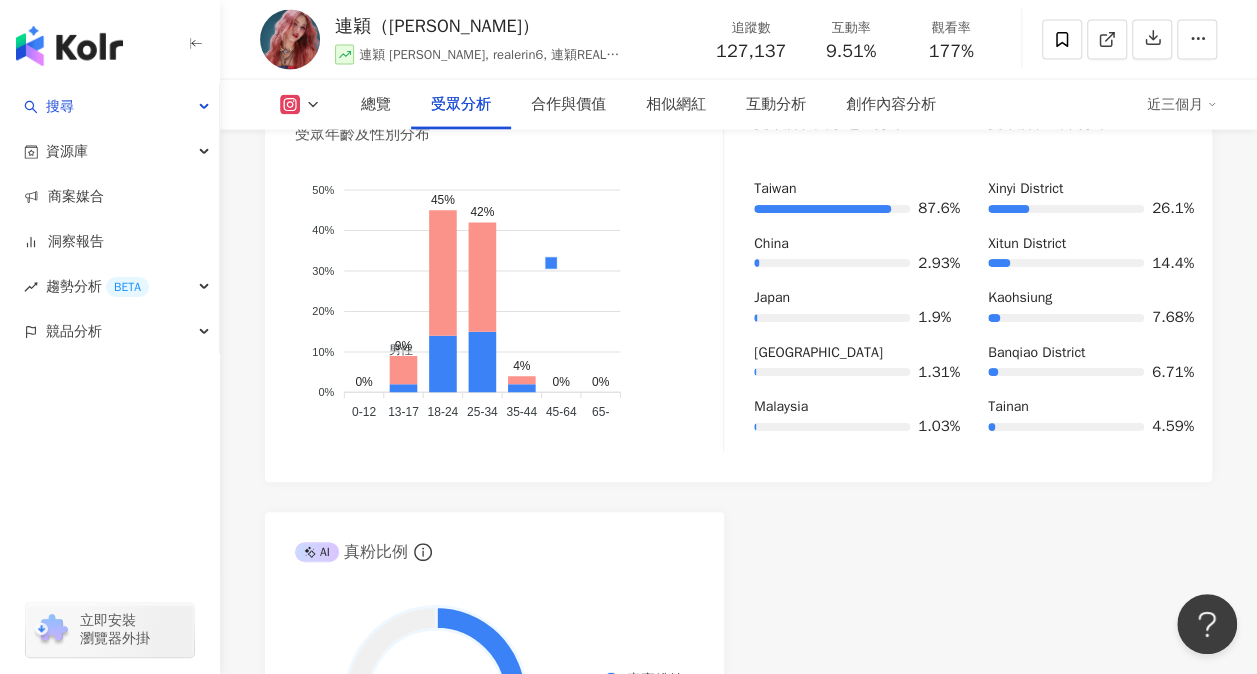 click on "AI Instagram 受眾樣貌分析 受眾主要性別   女性 66.4% 受眾主要年齡   18-24 歲 44.7% 受眾年齡及性別分布 男性 女性 50% 50% 40% 40% 30% 30% 20% 20% 10% 10% 0% 0% 0% 9% 45% 42% 4% 0% 0% 0-12 0-12 13-17 13-17 18-24 18-24 25-34 25-34 35-44 35-44 45-64 45-64 65- 65- 受眾主要國家/地區   Taiwan 87.6% 受眾所在國家地區分布 受眾所在城市分布 Taiwan 87.6% China 2.93% Japan 1.9% United States 1.31% Malaysia 1.03% Xinyi District 26.1% Xitun District 14.4% Kaohsiung 7.68% Banqiao District 6.71% Tainan 4.59% AI 真粉比例 真實粉絲 其他 真粉比例 74.5%" at bounding box center (738, 386) 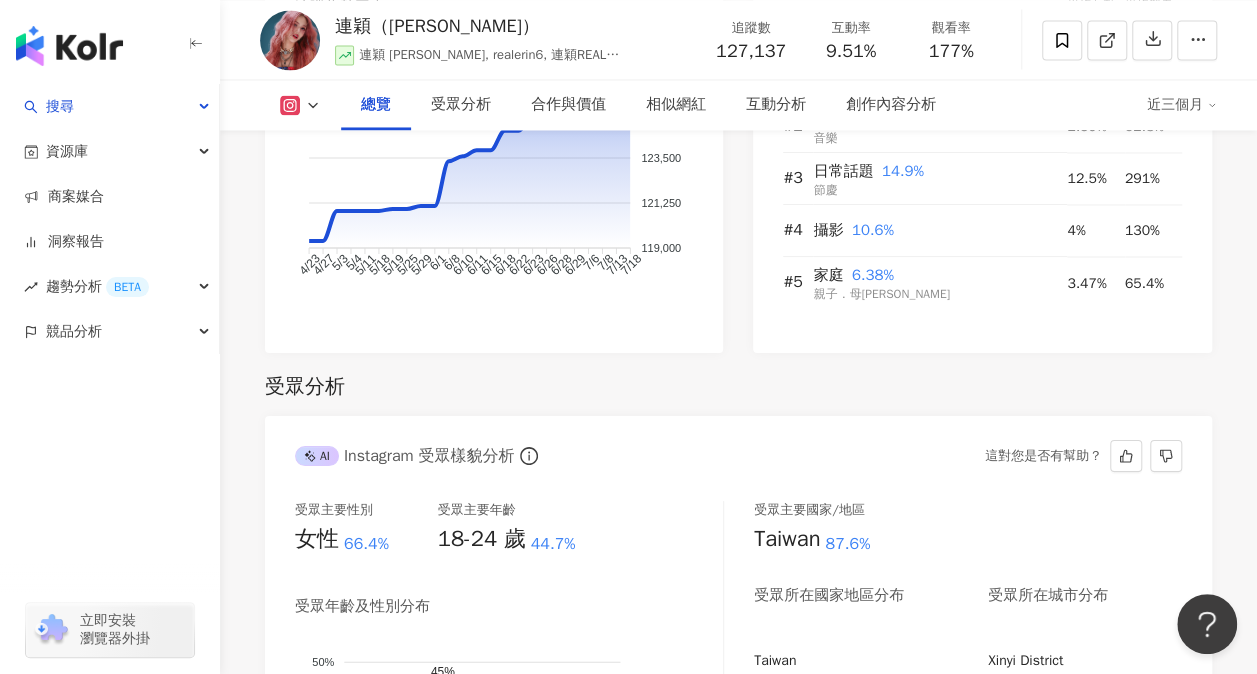 scroll, scrollTop: 1400, scrollLeft: 0, axis: vertical 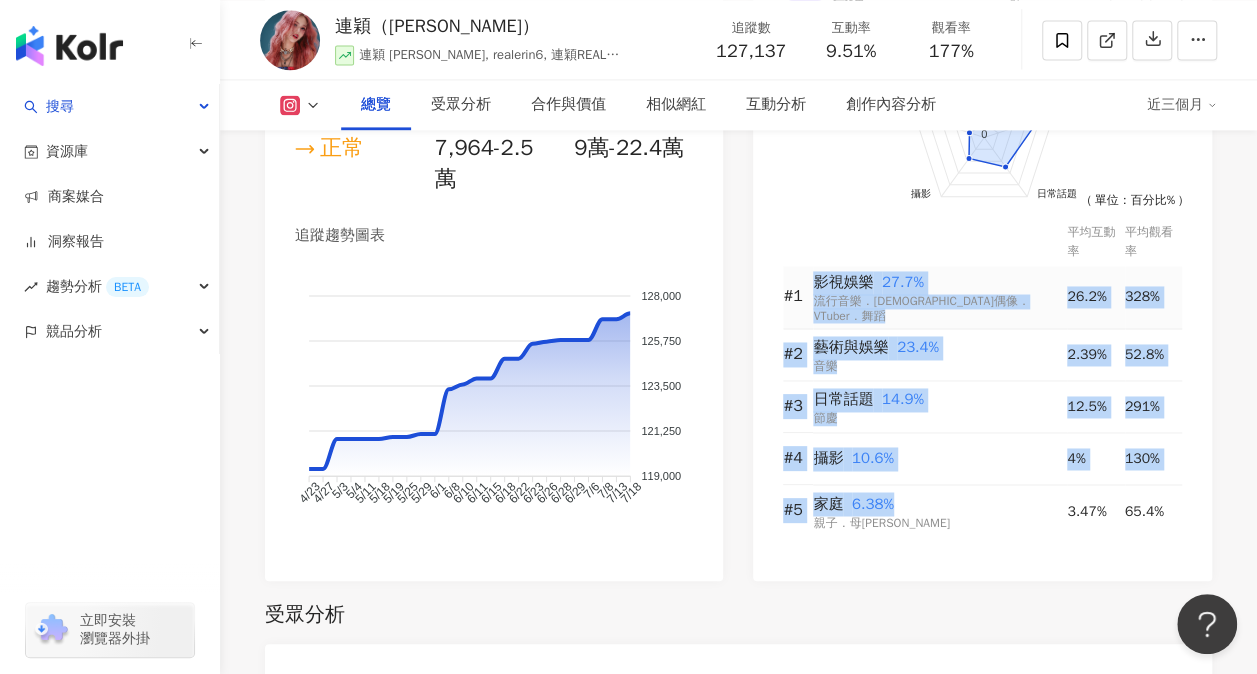 drag, startPoint x: 900, startPoint y: 492, endPoint x: 806, endPoint y: 266, distance: 244.76927 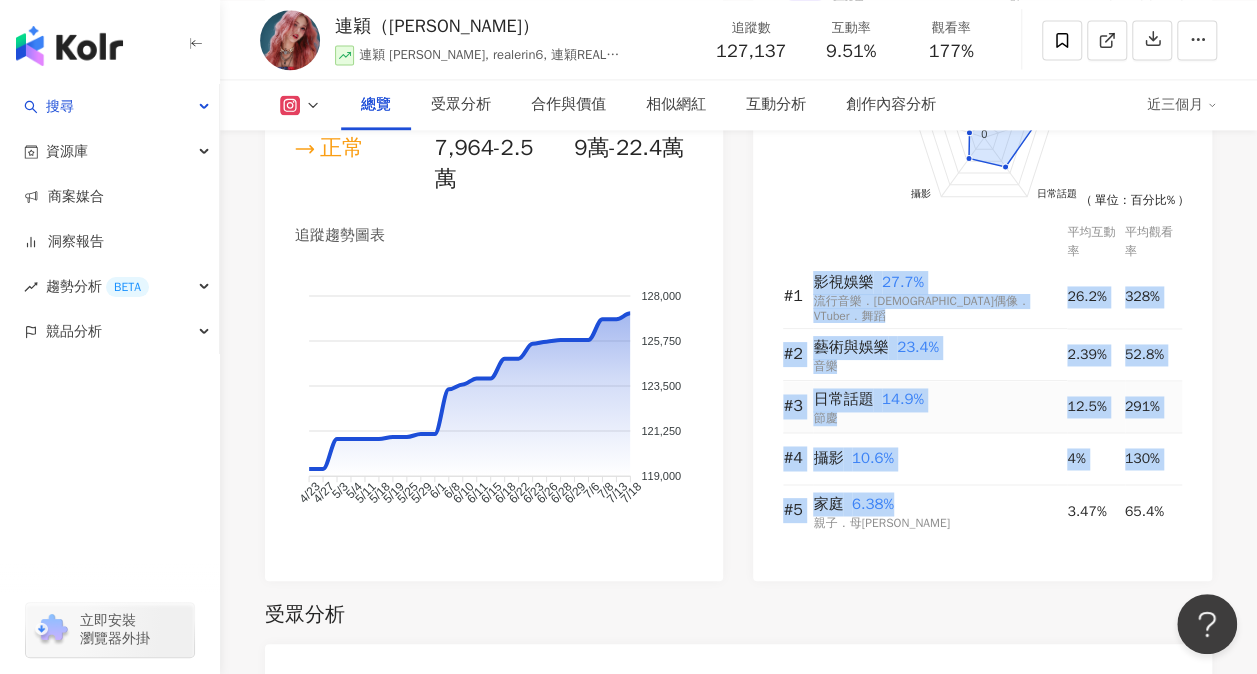 copy on "影視娛樂    27.7% 流行音樂．韓國偶像．VTuber．舞蹈 26.2% 328% #2 藝術與娛樂    23.4% 音樂 2.39% 52.8% #3 日常話題    14.9% 節慶 12.5% 291% #4 攝影    10.6% 4% 130% #5 家庭    6.38%" 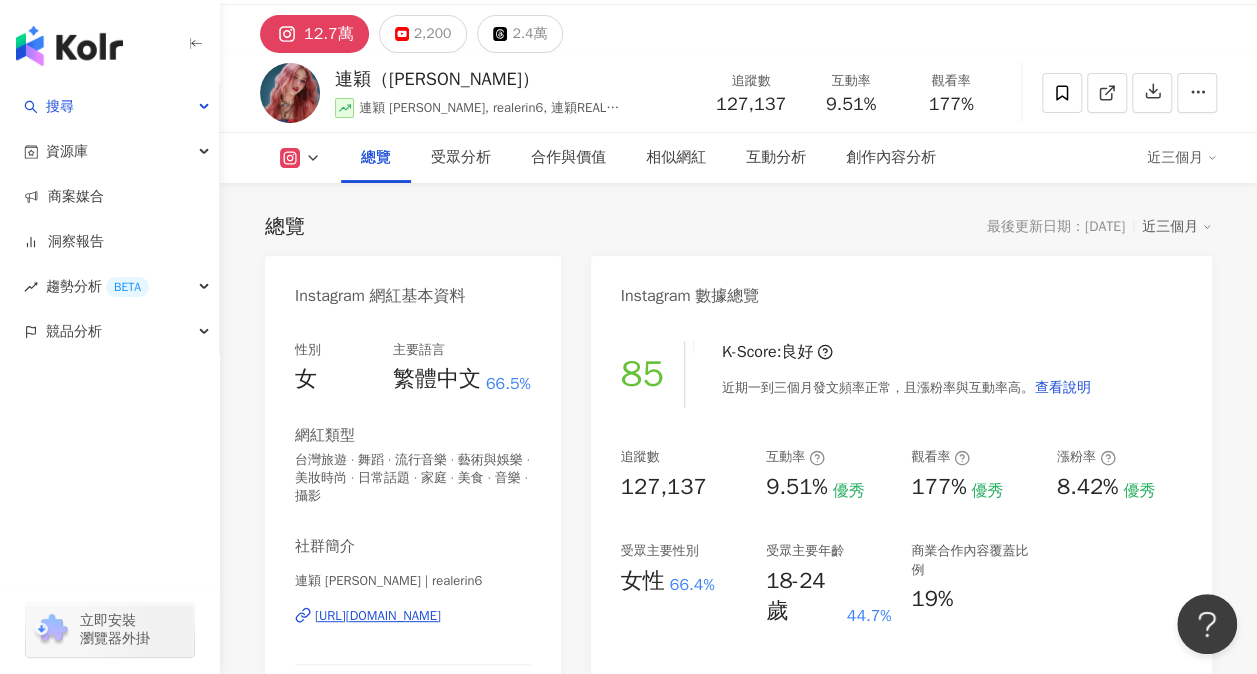 scroll, scrollTop: 0, scrollLeft: 0, axis: both 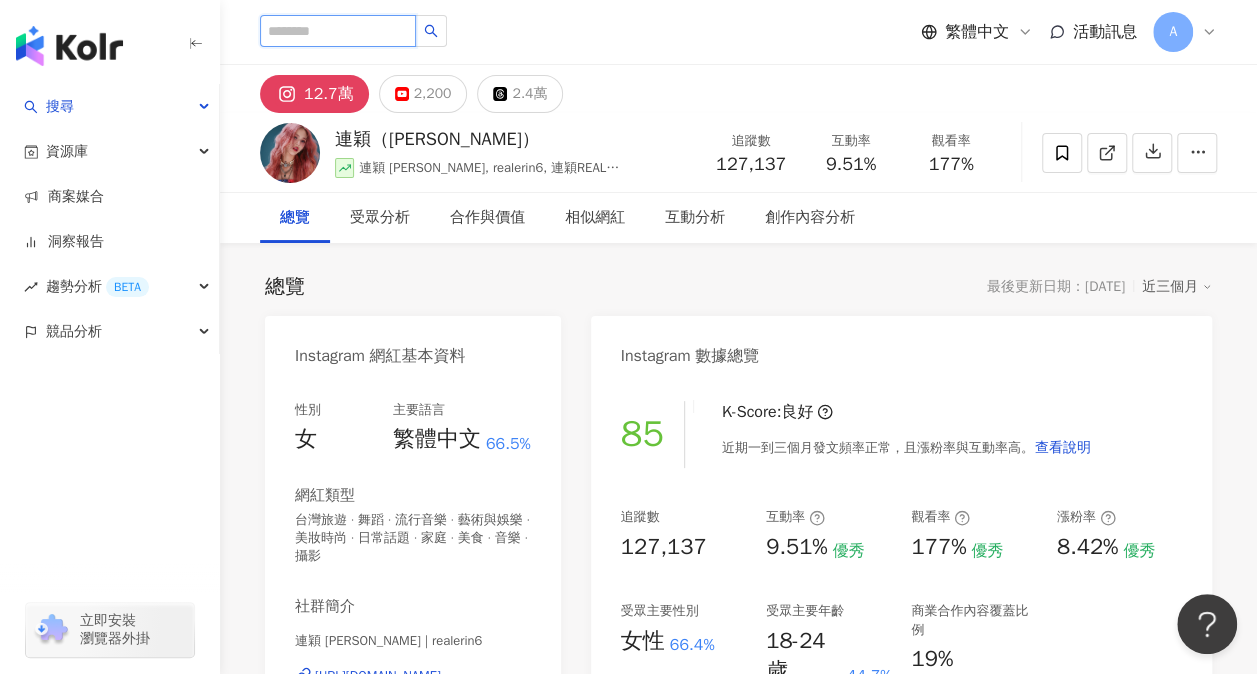 click at bounding box center [338, 31] 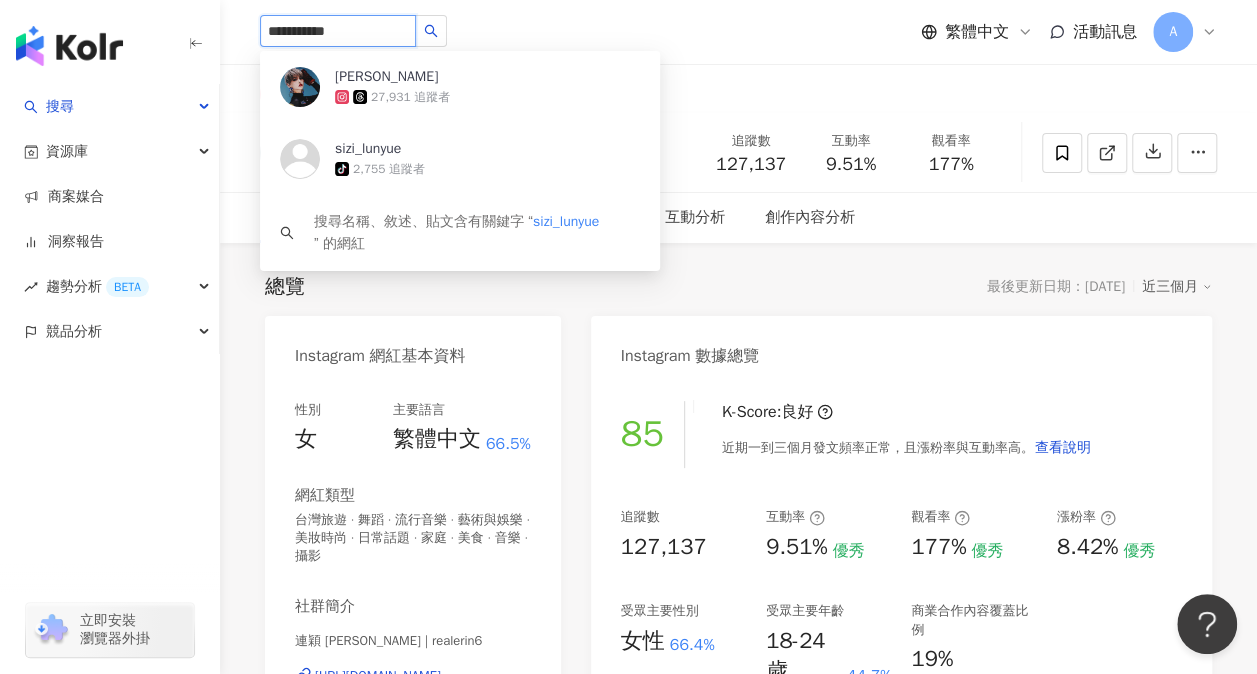 click on "27,931   追蹤者" at bounding box center (410, 97) 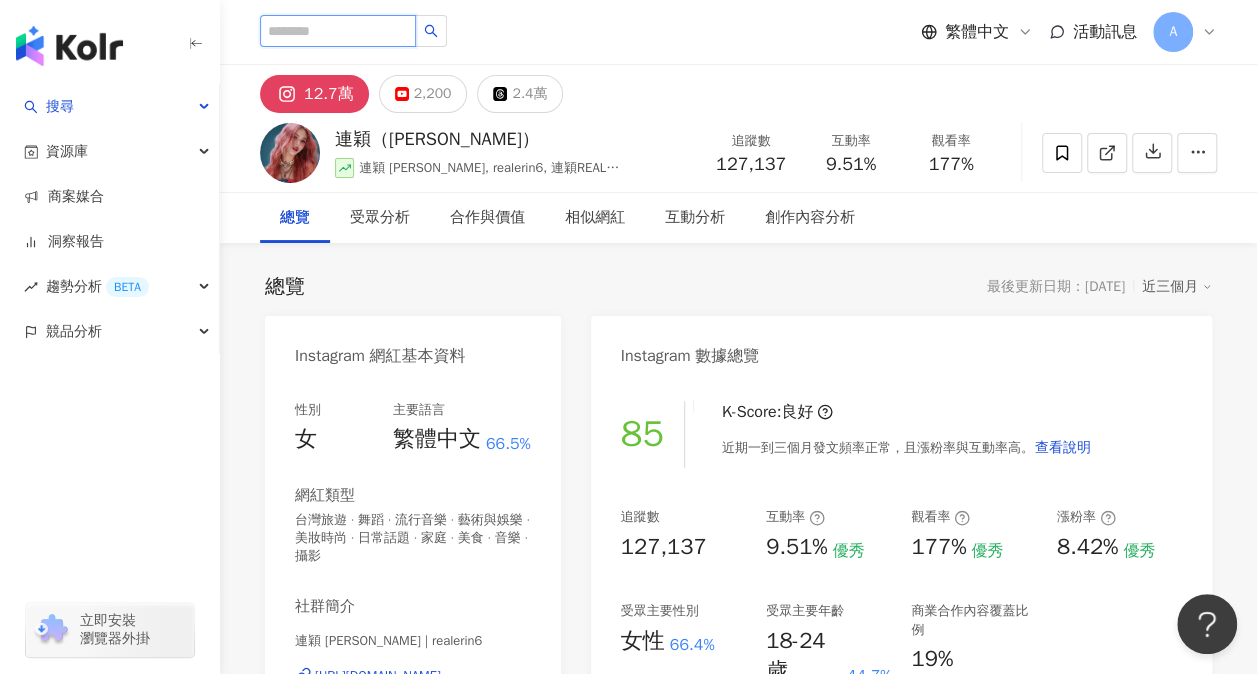 paste on "*******" 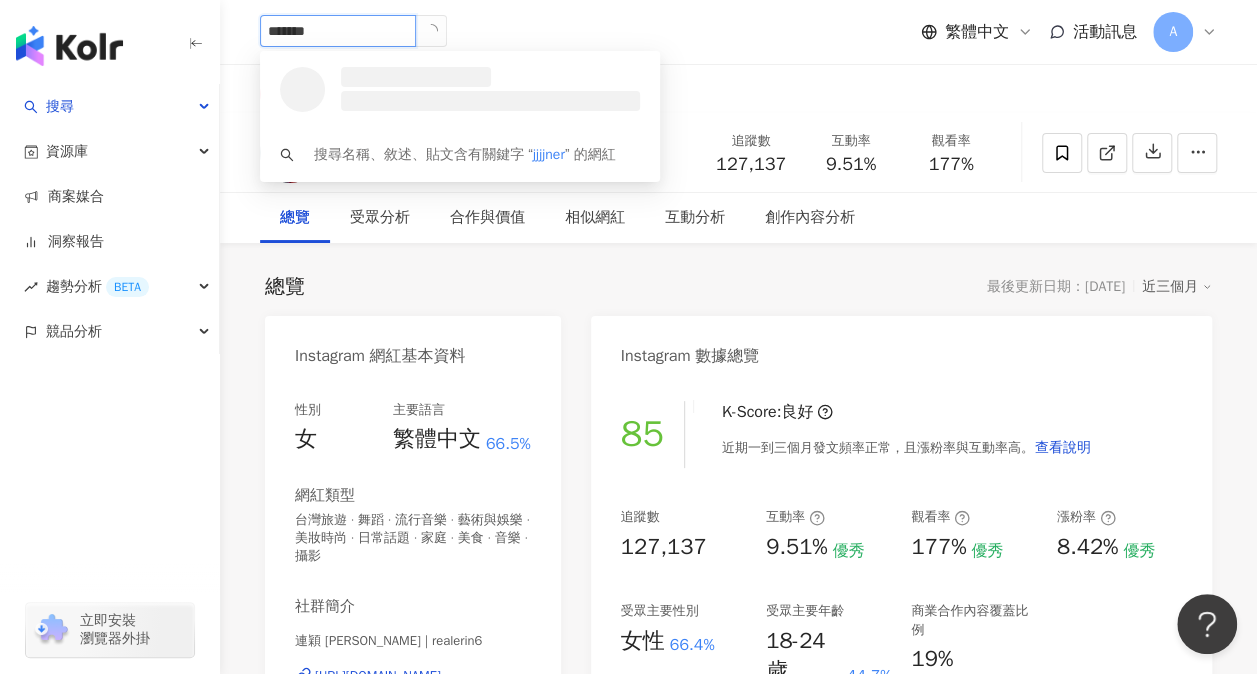 click 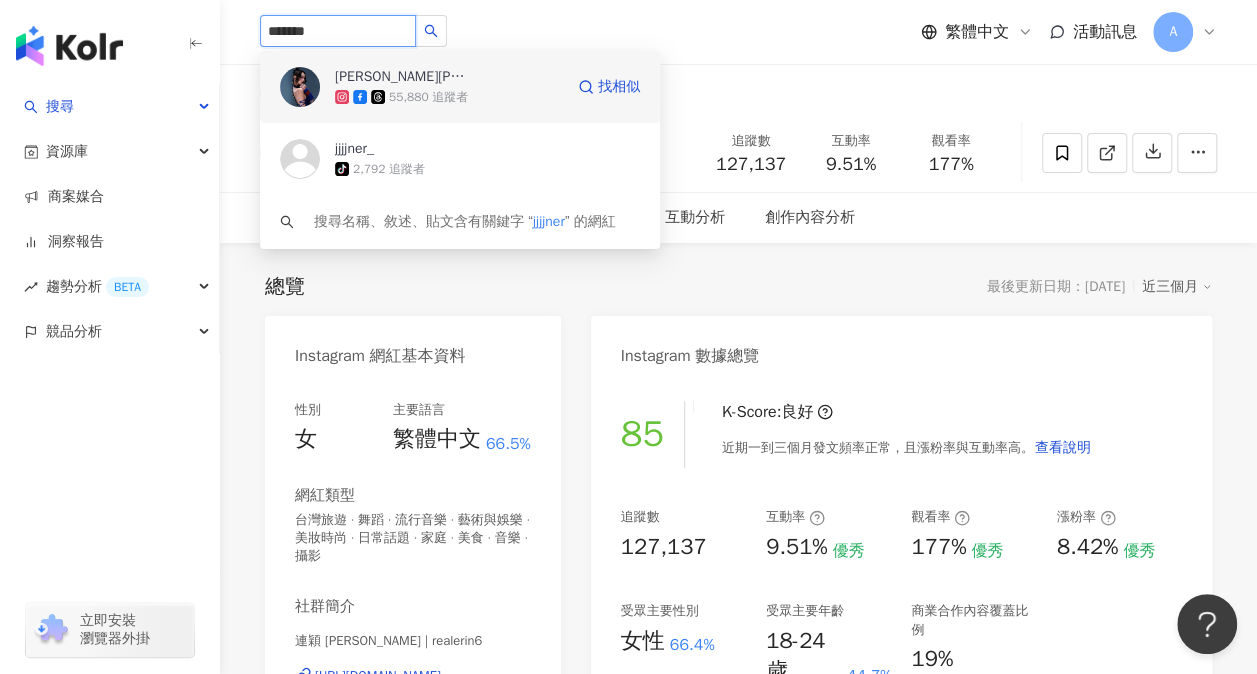 click on "55,880   追蹤者" at bounding box center (428, 97) 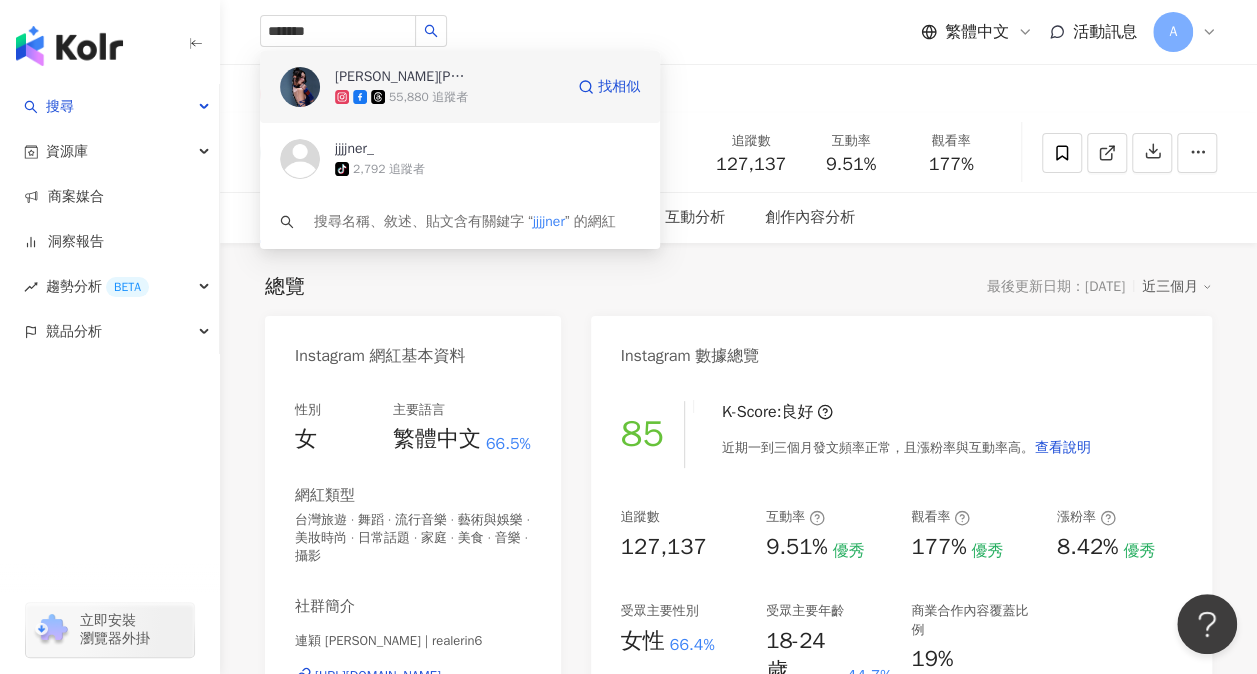 type 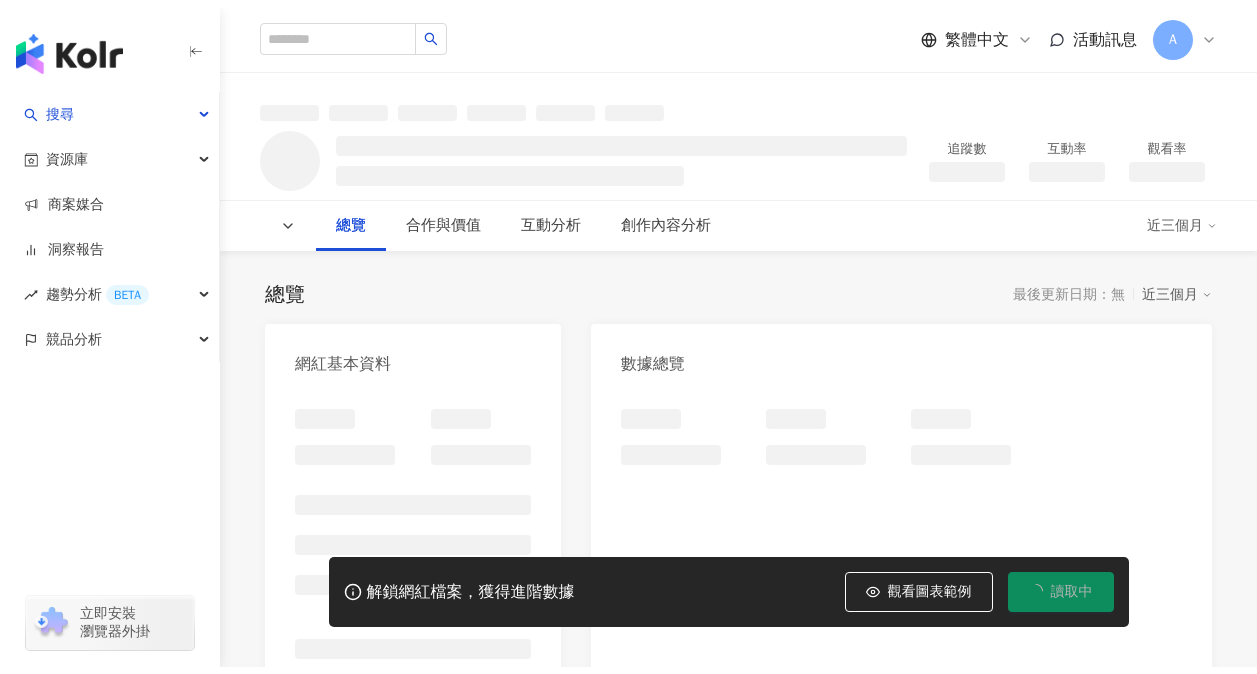 scroll, scrollTop: 0, scrollLeft: 0, axis: both 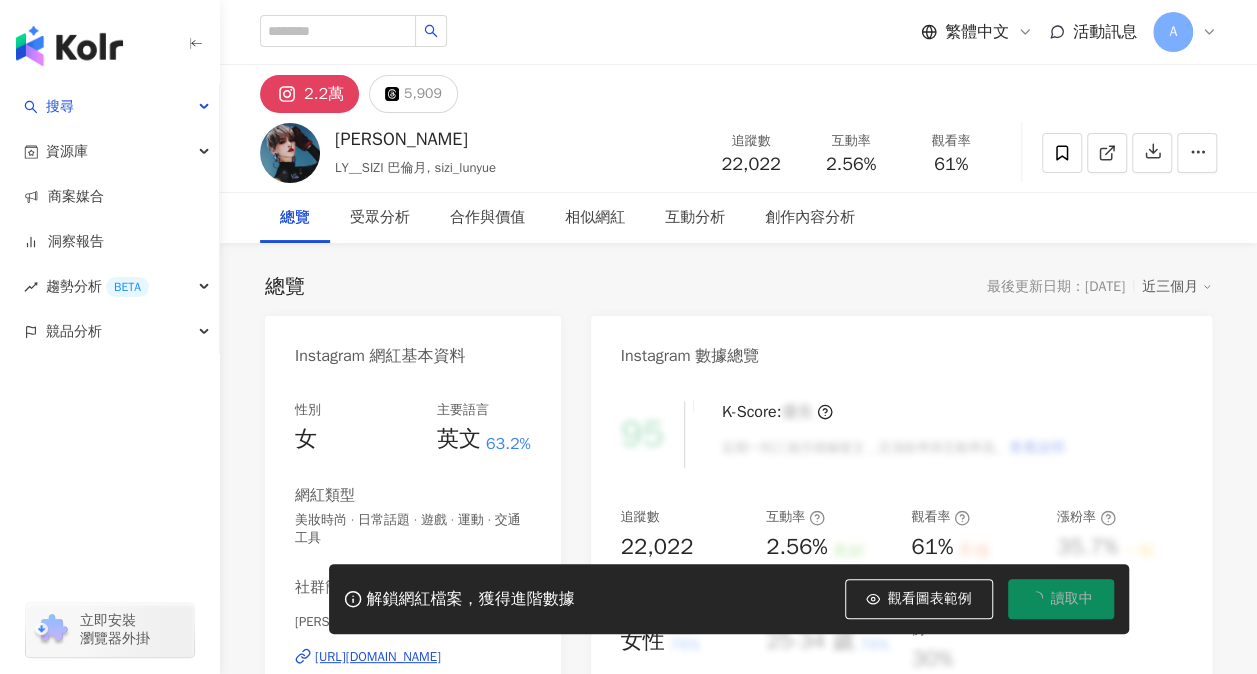 click on "讀取中" at bounding box center [1072, 599] 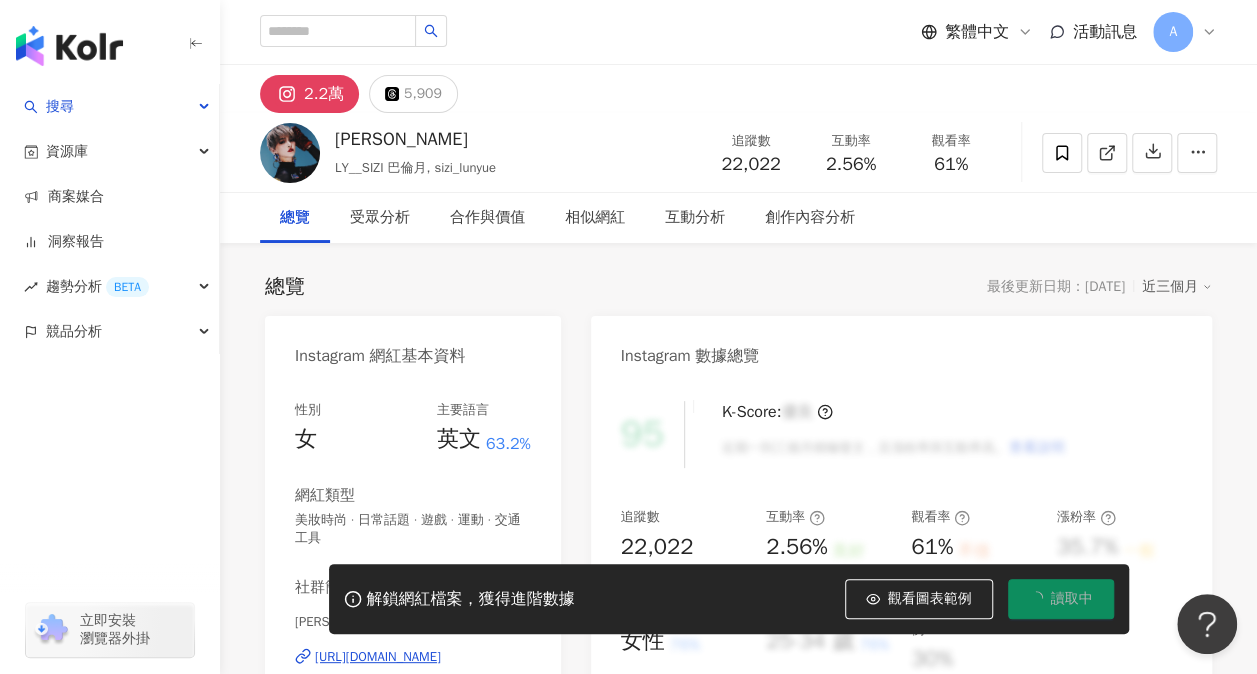 scroll, scrollTop: 0, scrollLeft: 0, axis: both 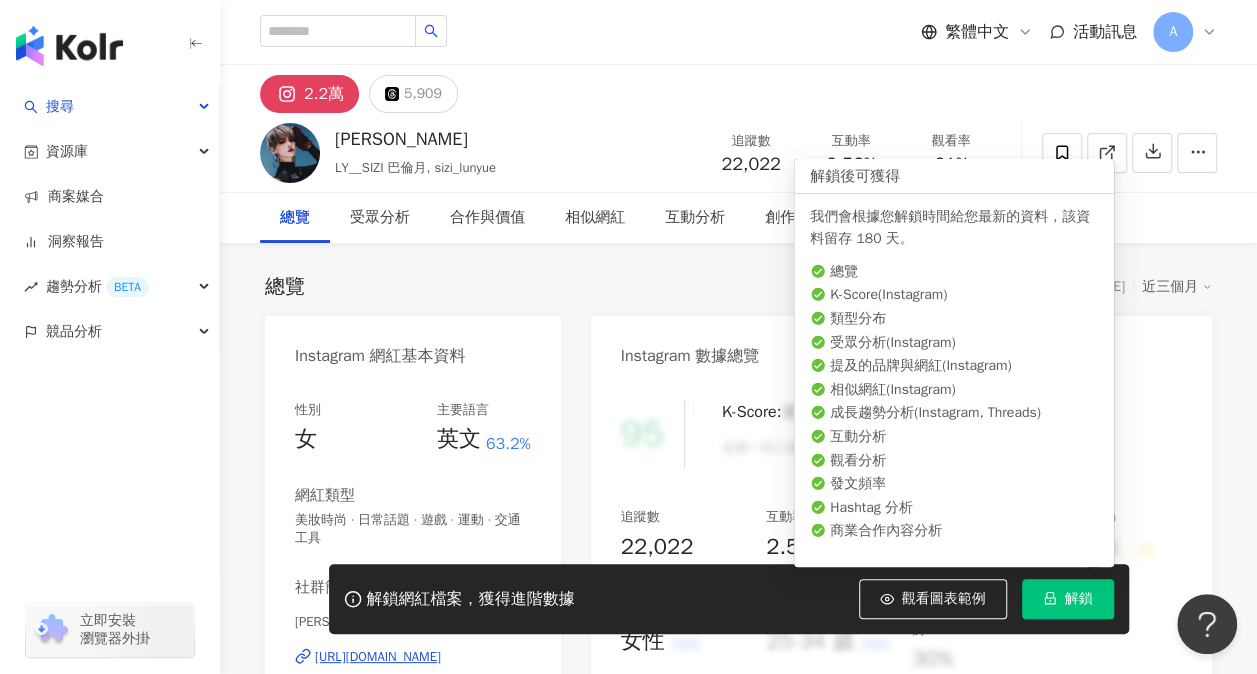 click on "解鎖" at bounding box center [1079, 599] 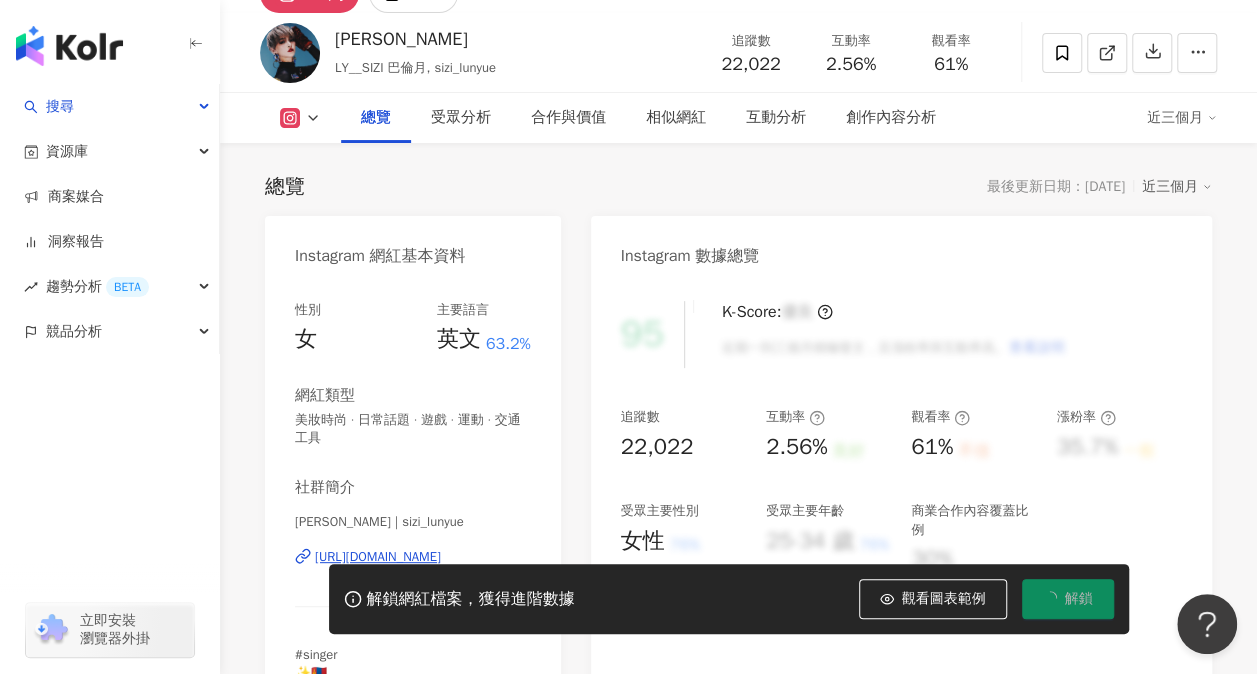 scroll, scrollTop: 400, scrollLeft: 0, axis: vertical 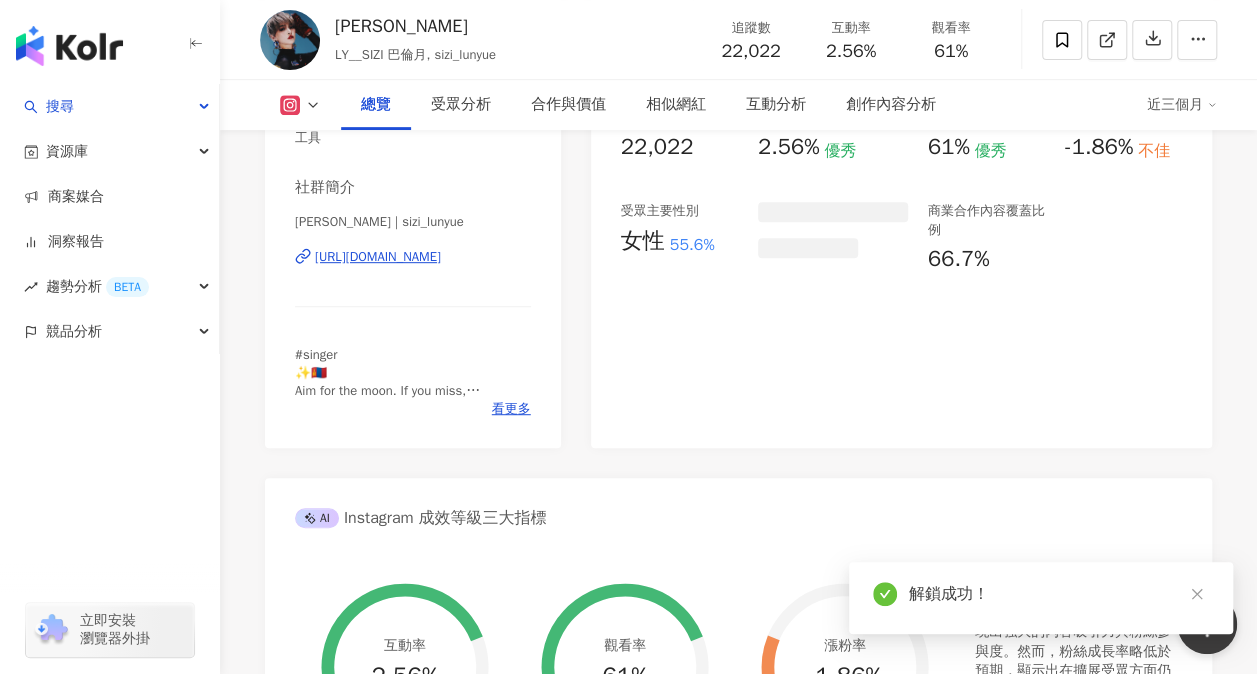 click on "Instagram 網紅基本資料 性別   女 主要語言   英文 63.2% 網紅類型 美妝時尚 · 日常話題 · 遊戲 · 運動 · 交通工具 社群簡介 Sizi Lun Yue | sizi_lunyue https://www.instagram.com/sizi_lunyue/ #singer
✨🇲🇳
Aim for the moon. If you miss,
you may hit a star.”
@hur_official_
浪LIVE👉🏻 巴倫月sizi ID:6622507
agencyone@aoa-elab.com 看更多 Instagram 數據總覽 80 K-Score :   良好 近期一到三個月發文頻率正常，且漲粉率與互動率高。 查看說明 追蹤數   22,022 互動率   2.56% 優秀 觀看率   61% 優秀 漲粉率   -1.86% 不佳 受眾主要性別   女性 55.6% 商業合作內容覆蓋比例   66.7% AI Instagram 成效等級三大指標 互動率 2.56% 優秀 同等級網紅的互動率中位數為  0.54% 觀看率 61% 優秀 同等級網紅的觀看率中位數為  1.77% 漲粉率 -1.86% 不佳 同等級網紅的漲粉率中位數為  0% 成效等級 ： 優秀 良好 普通 不佳 Instagram 成長趨勢分析 追蹤數" at bounding box center (738, 720) 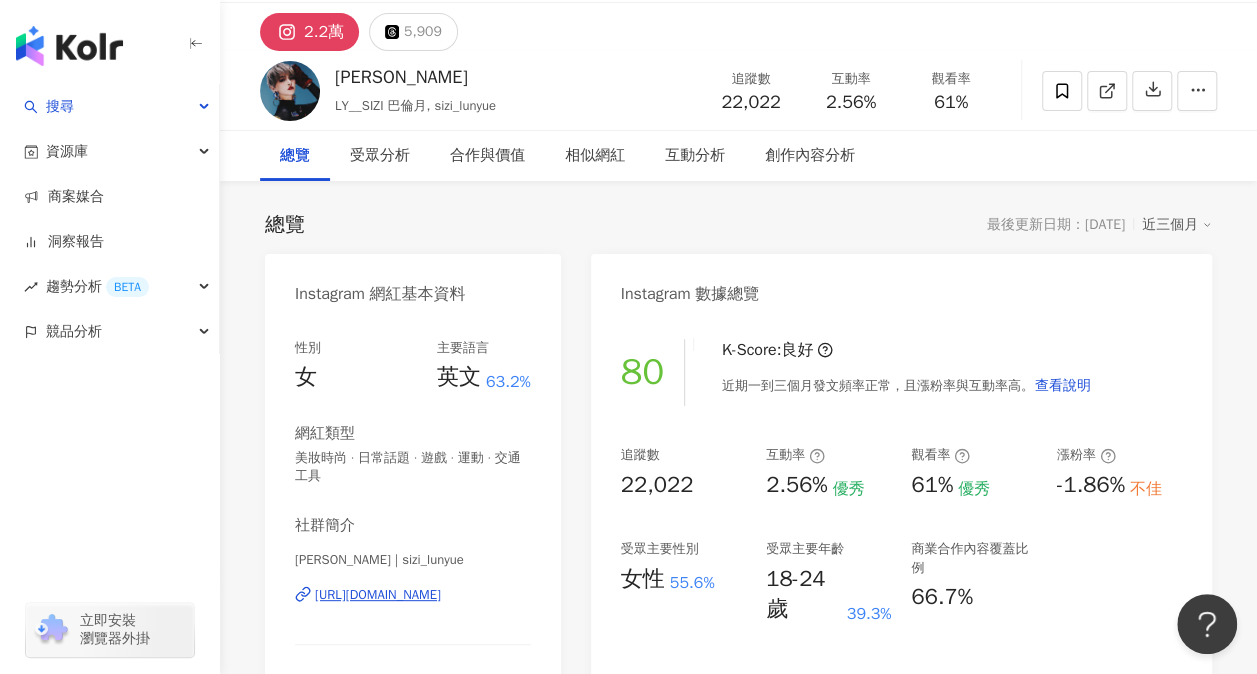 scroll, scrollTop: 0, scrollLeft: 0, axis: both 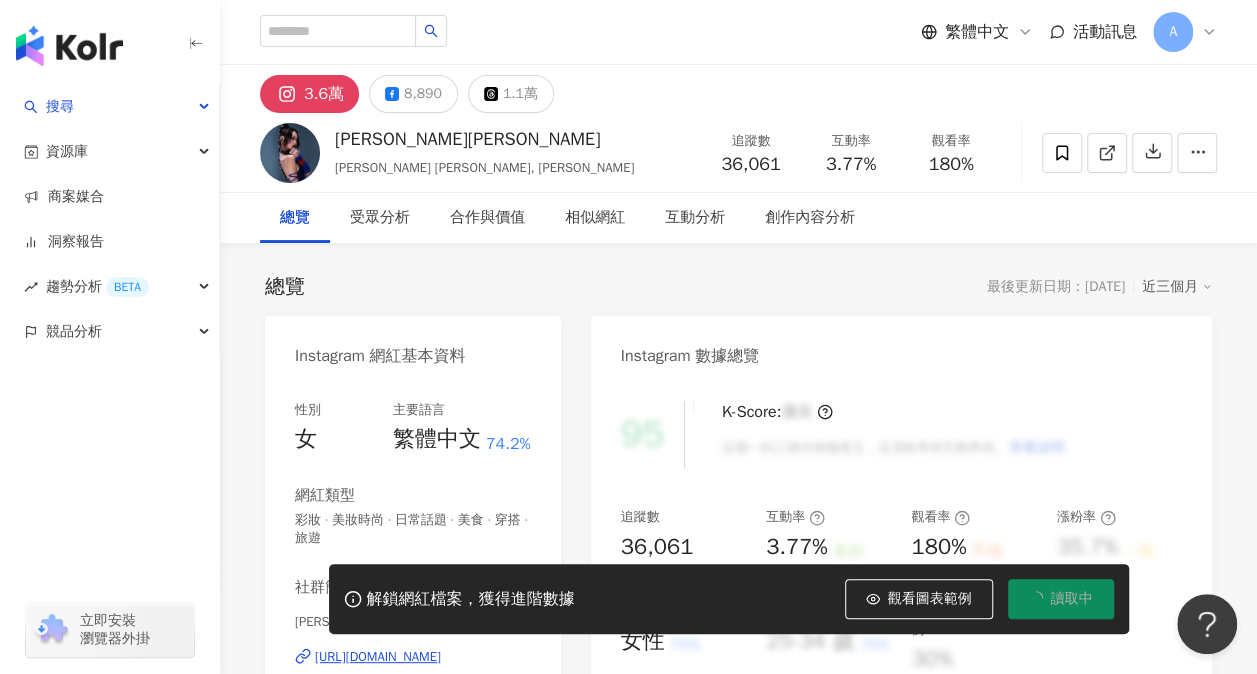 click on "讀取中" at bounding box center (1061, 599) 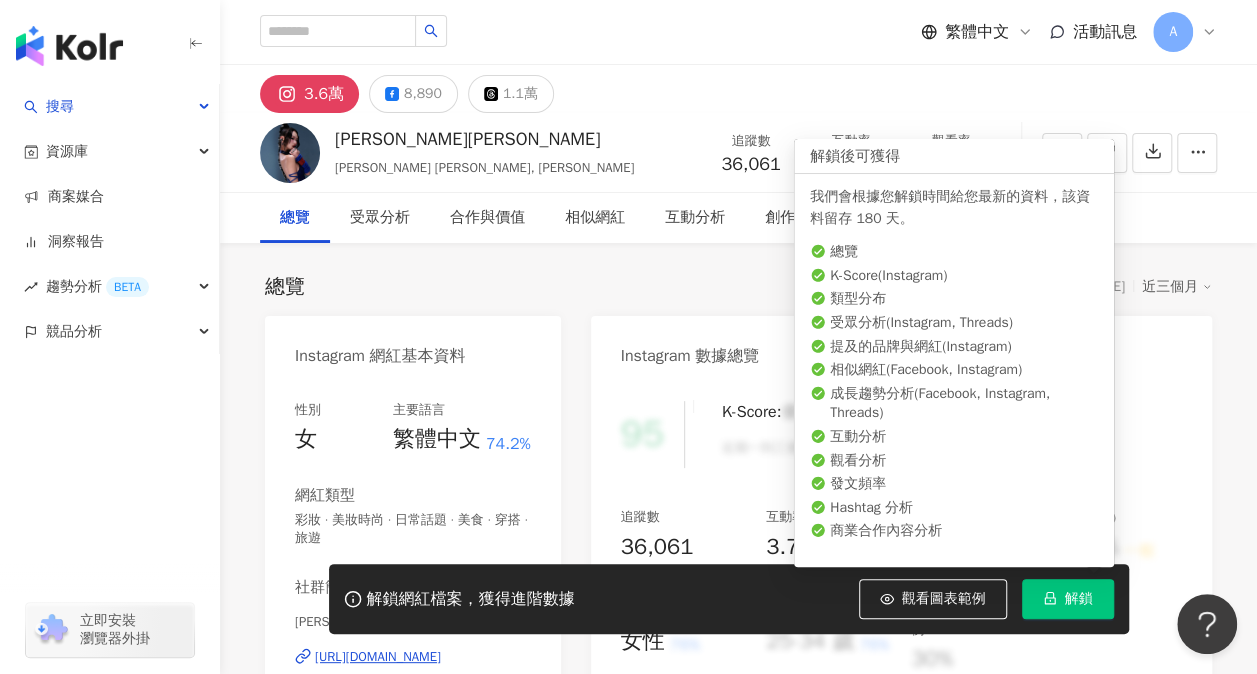 click on "解鎖" at bounding box center (1079, 599) 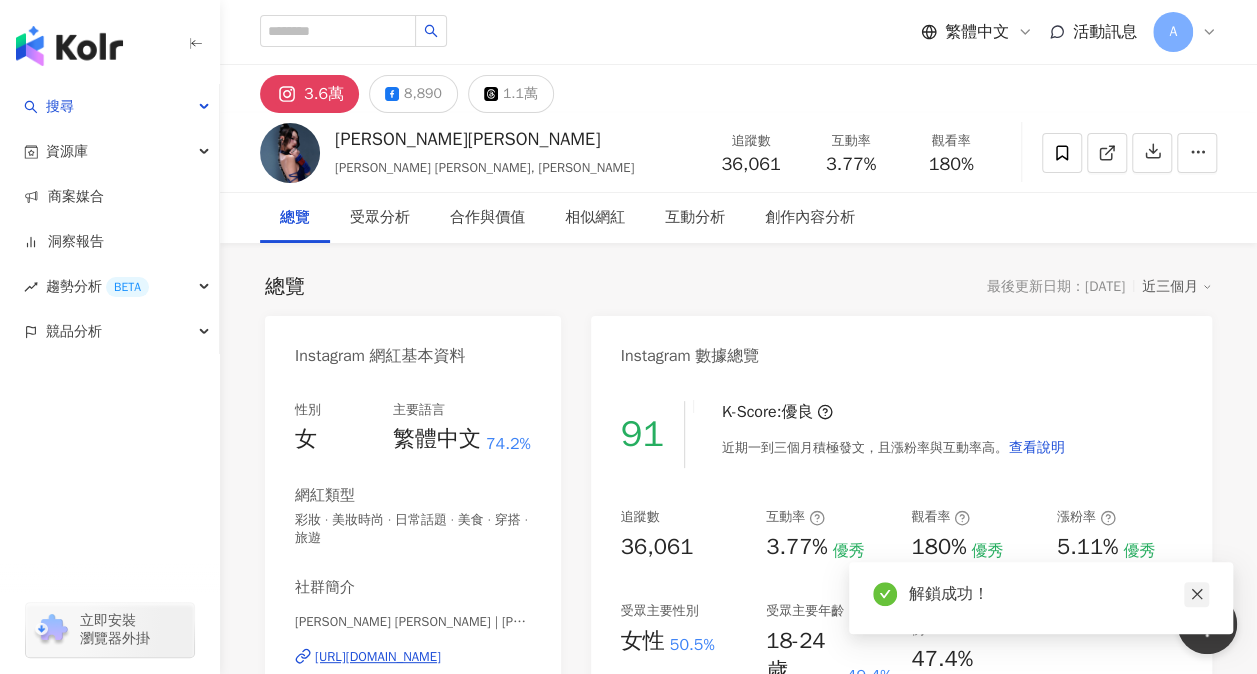 click 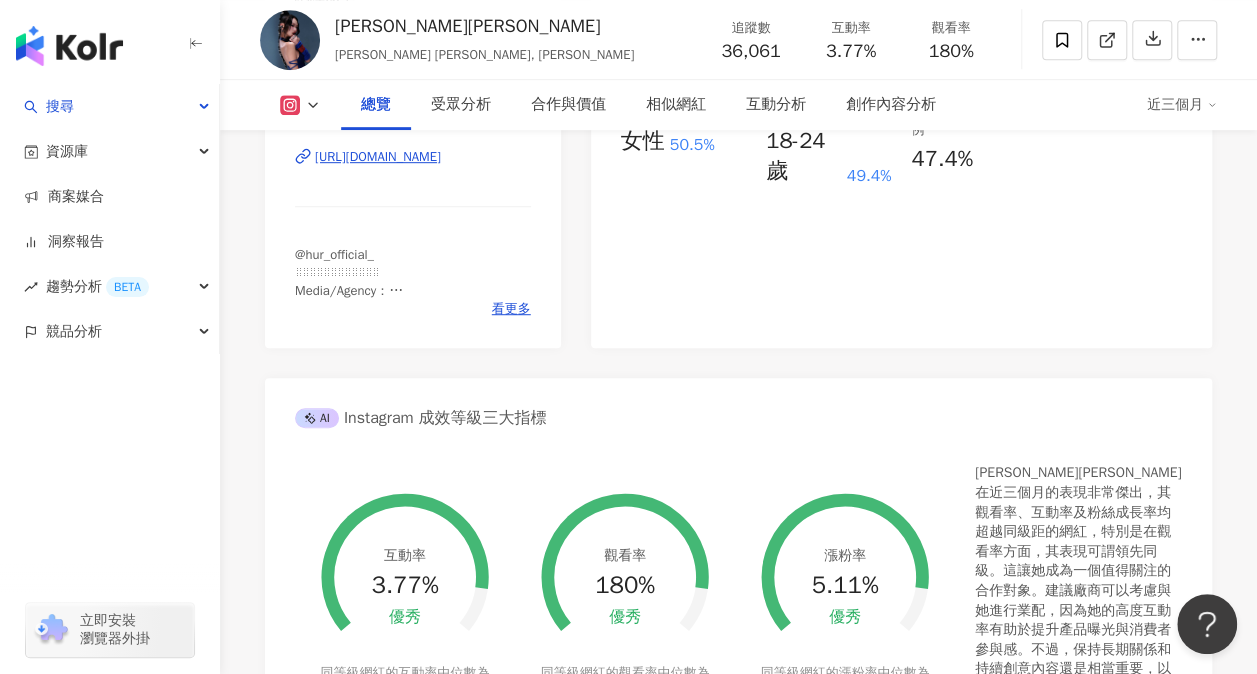 scroll, scrollTop: 100, scrollLeft: 0, axis: vertical 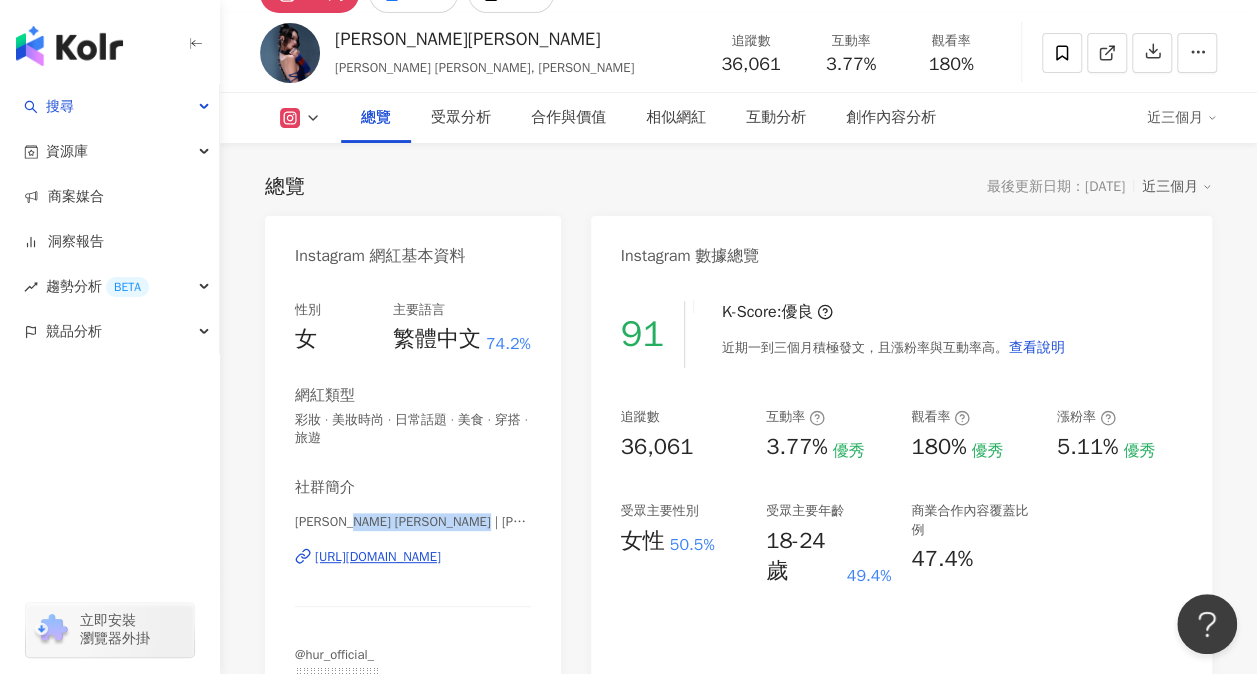 drag, startPoint x: 336, startPoint y: 520, endPoint x: 438, endPoint y: 529, distance: 102.396286 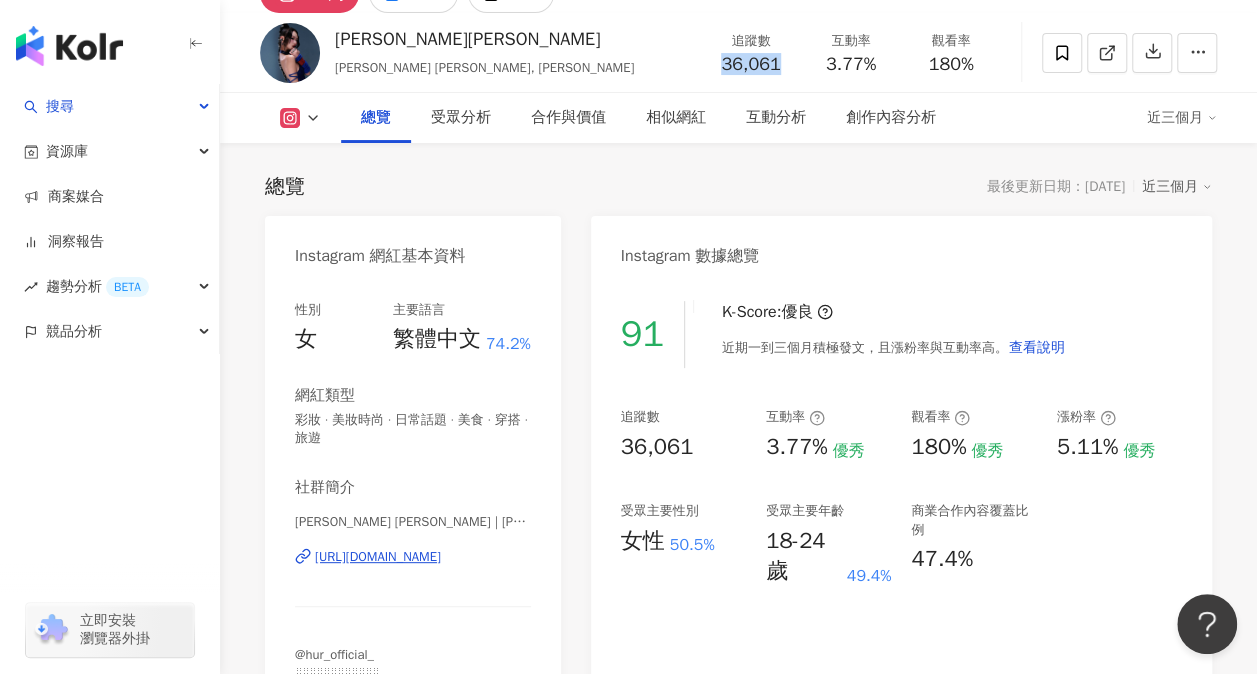 drag, startPoint x: 718, startPoint y: 58, endPoint x: 782, endPoint y: 66, distance: 64.49806 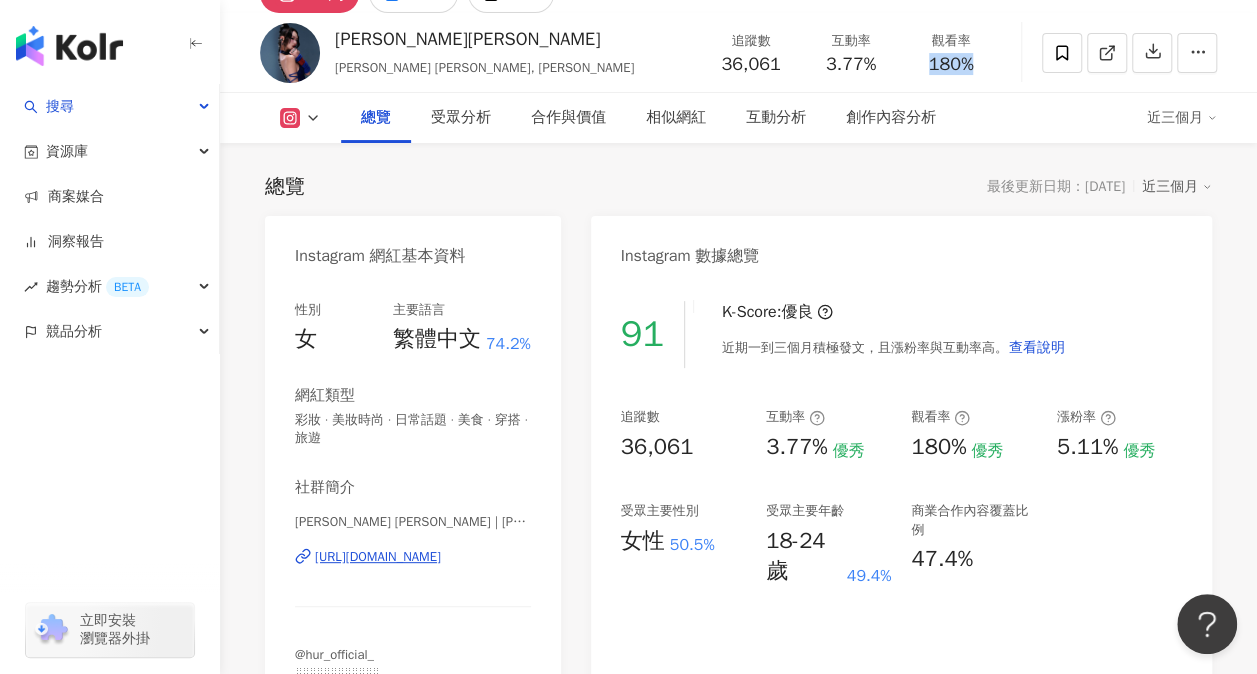drag, startPoint x: 987, startPoint y: 72, endPoint x: 922, endPoint y: 62, distance: 65.76473 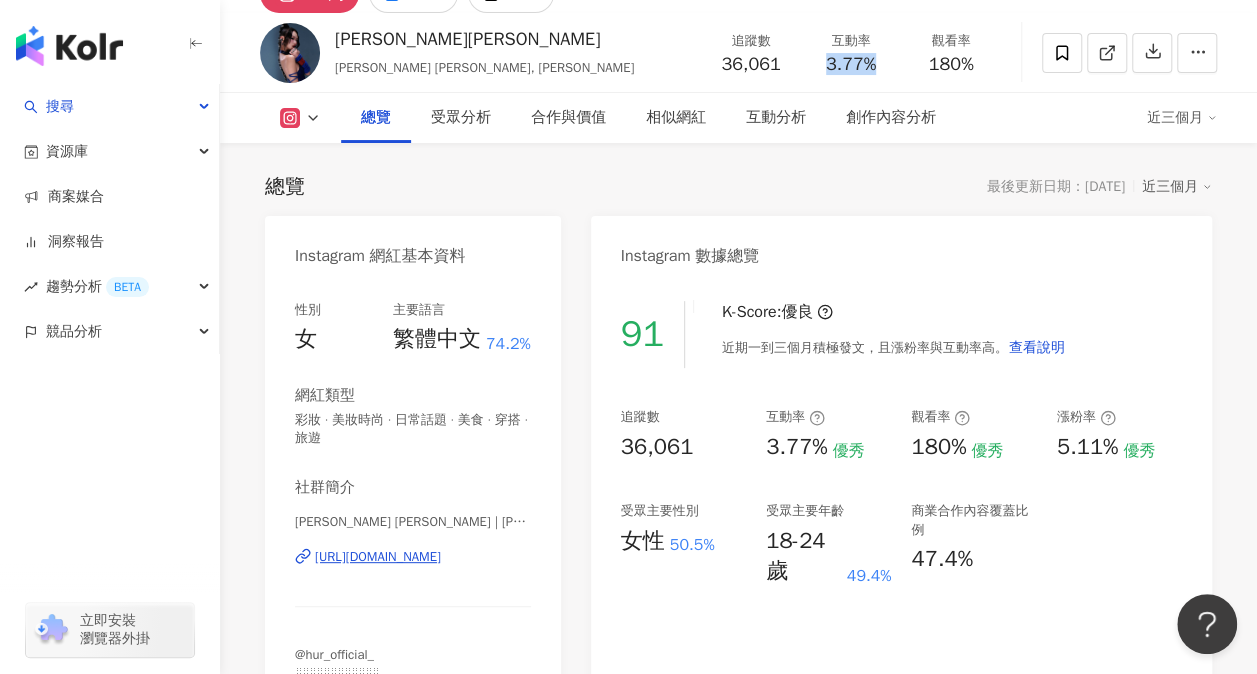 drag, startPoint x: 877, startPoint y: 68, endPoint x: 824, endPoint y: 68, distance: 53 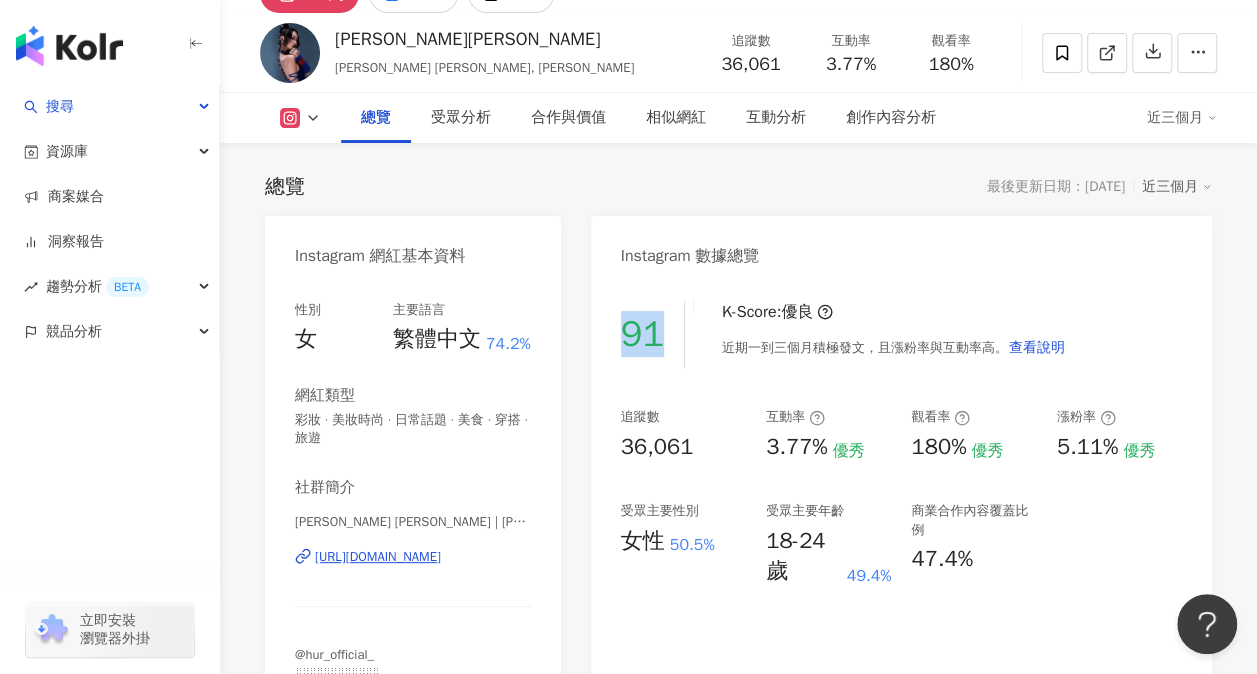 drag, startPoint x: 672, startPoint y: 338, endPoint x: 609, endPoint y: 337, distance: 63.007935 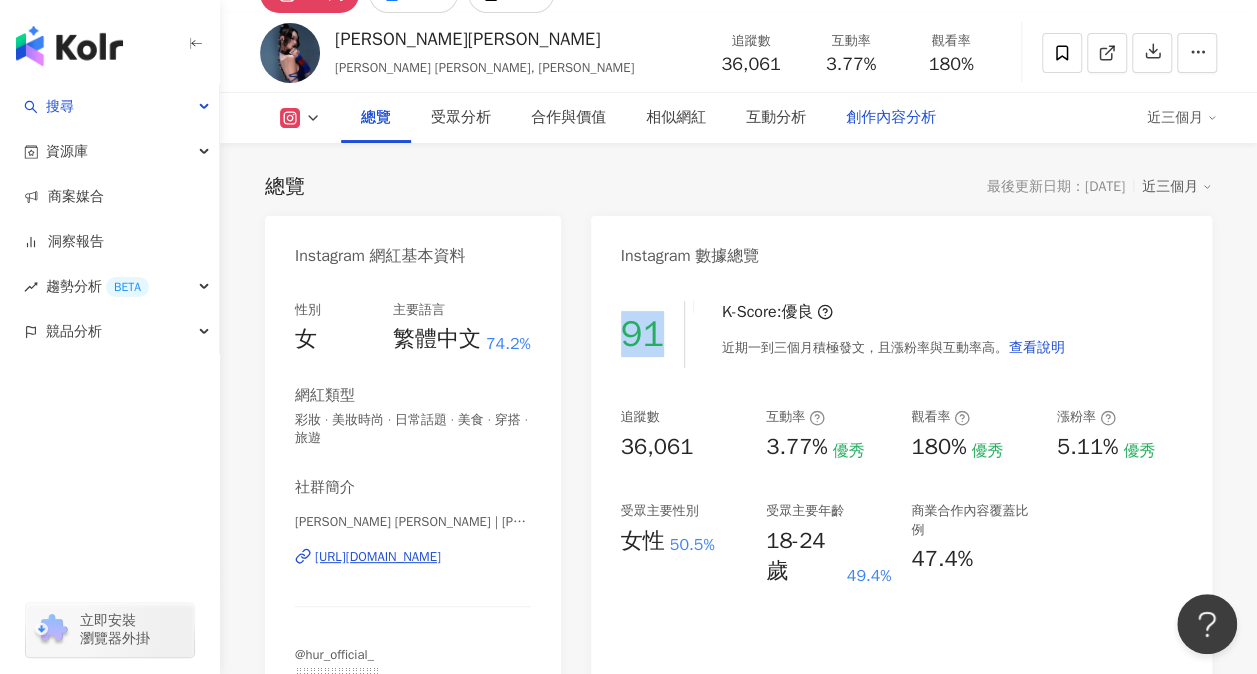 copy on "91" 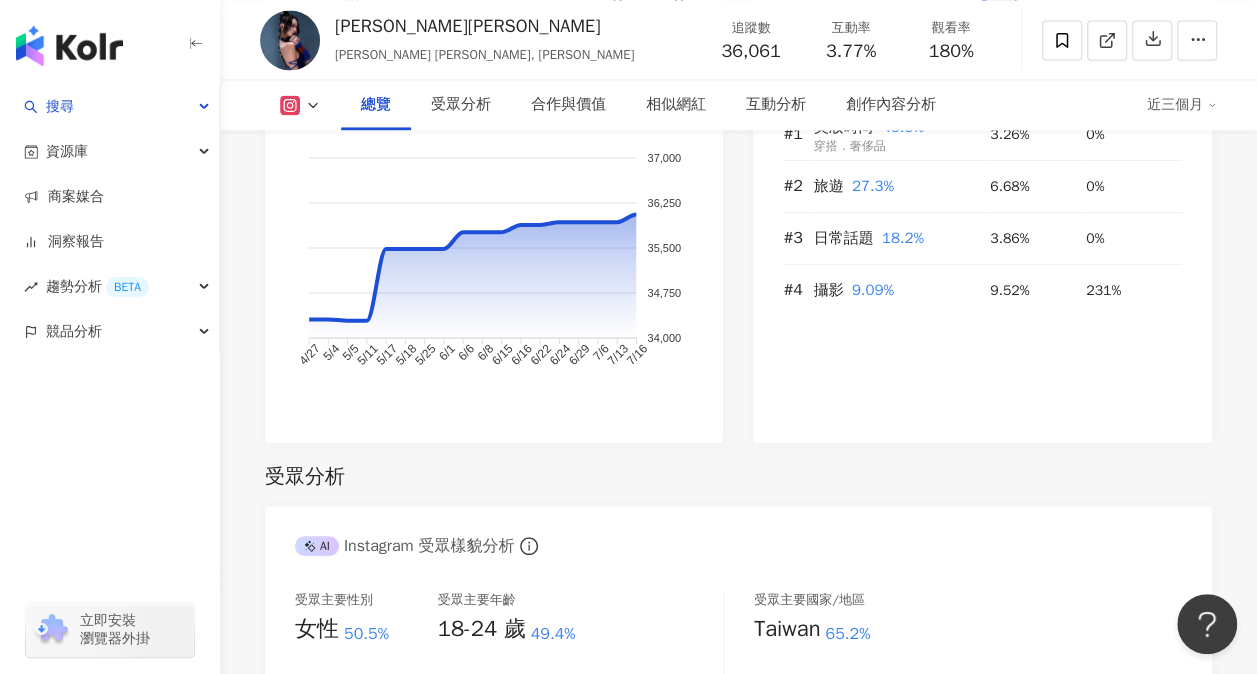 scroll, scrollTop: 1400, scrollLeft: 0, axis: vertical 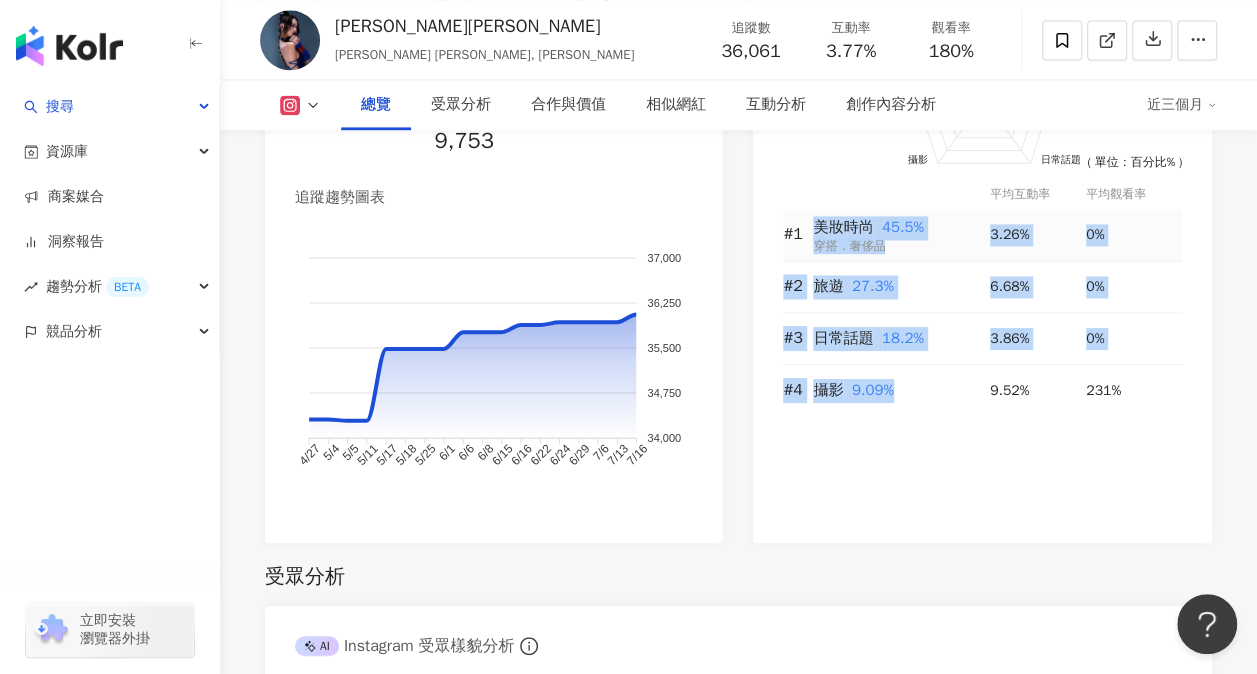 drag, startPoint x: 869, startPoint y: 364, endPoint x: 803, endPoint y: 219, distance: 159.31415 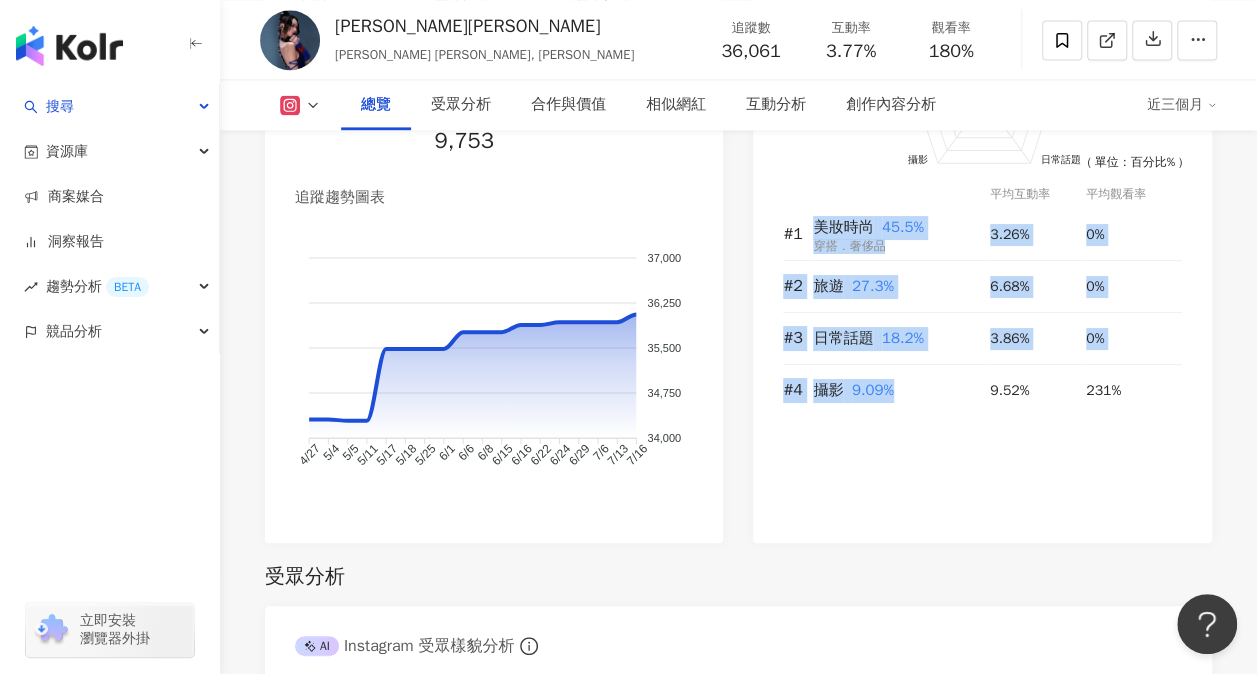 copy on "美妝時尚    45.5% 穿搭．奢侈品 3.26% 0% #2 旅遊    27.3% 6.68% 0% #3 日常話題    18.2% 3.86% 0% #4 攝影    9.09%" 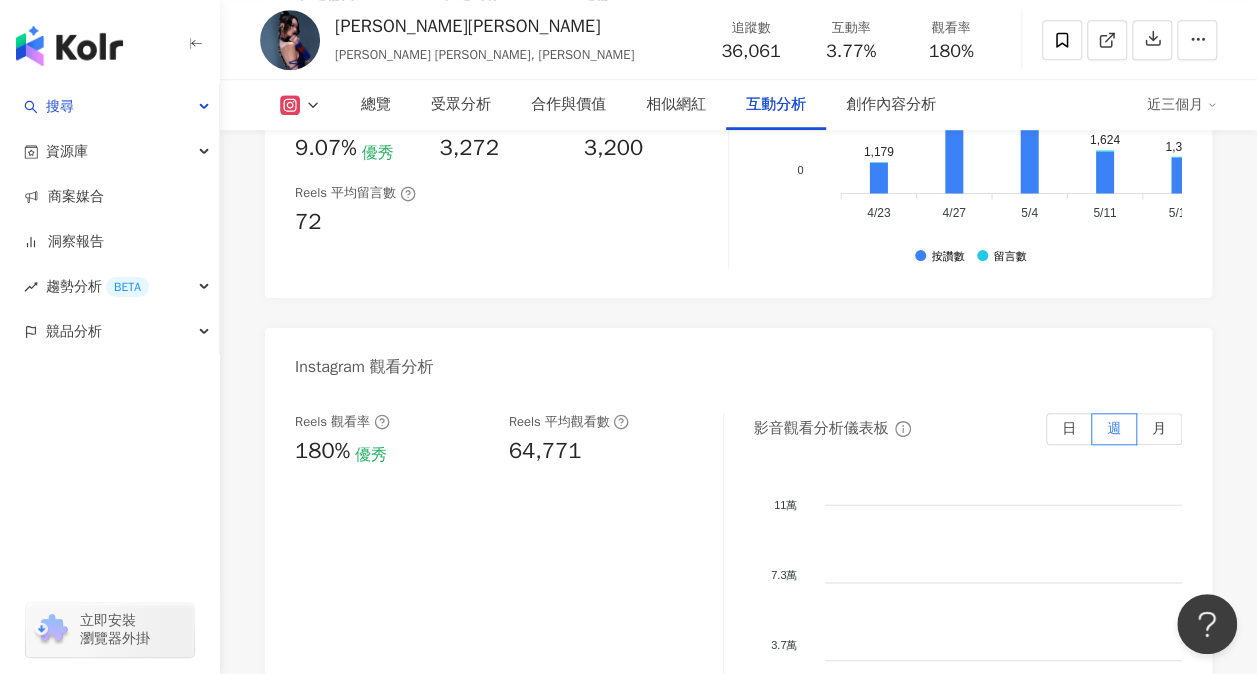 scroll, scrollTop: 4361, scrollLeft: 0, axis: vertical 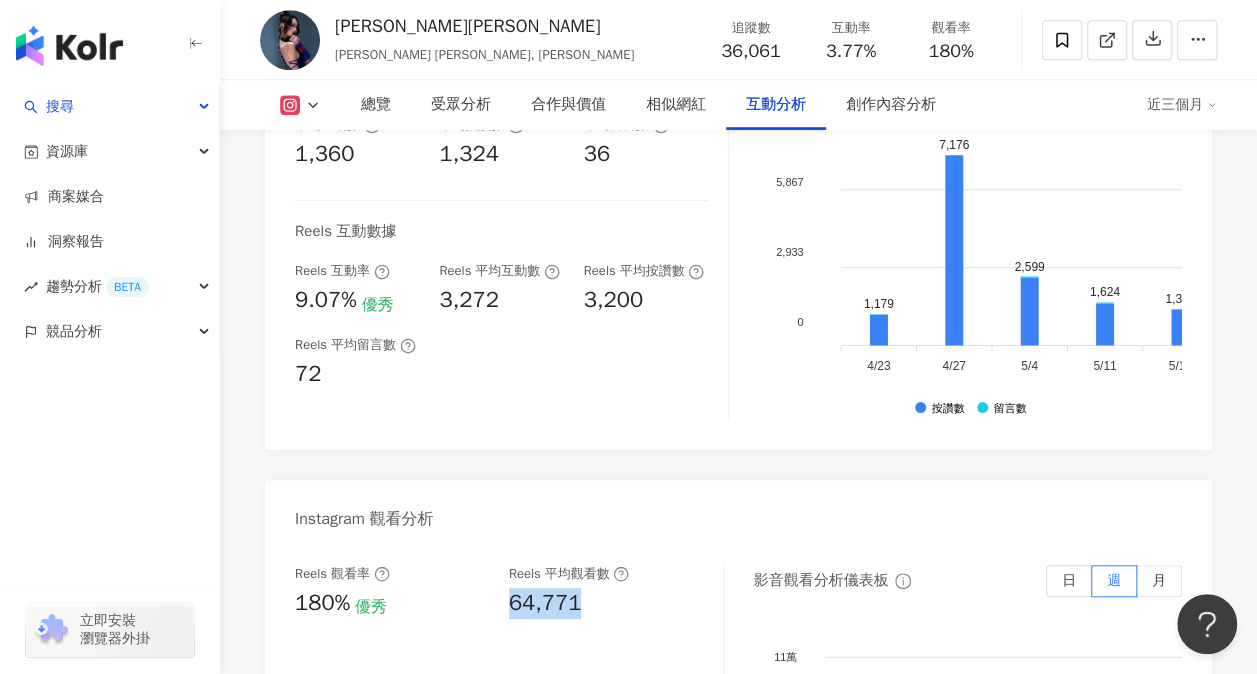 drag, startPoint x: 508, startPoint y: 536, endPoint x: 609, endPoint y: 536, distance: 101 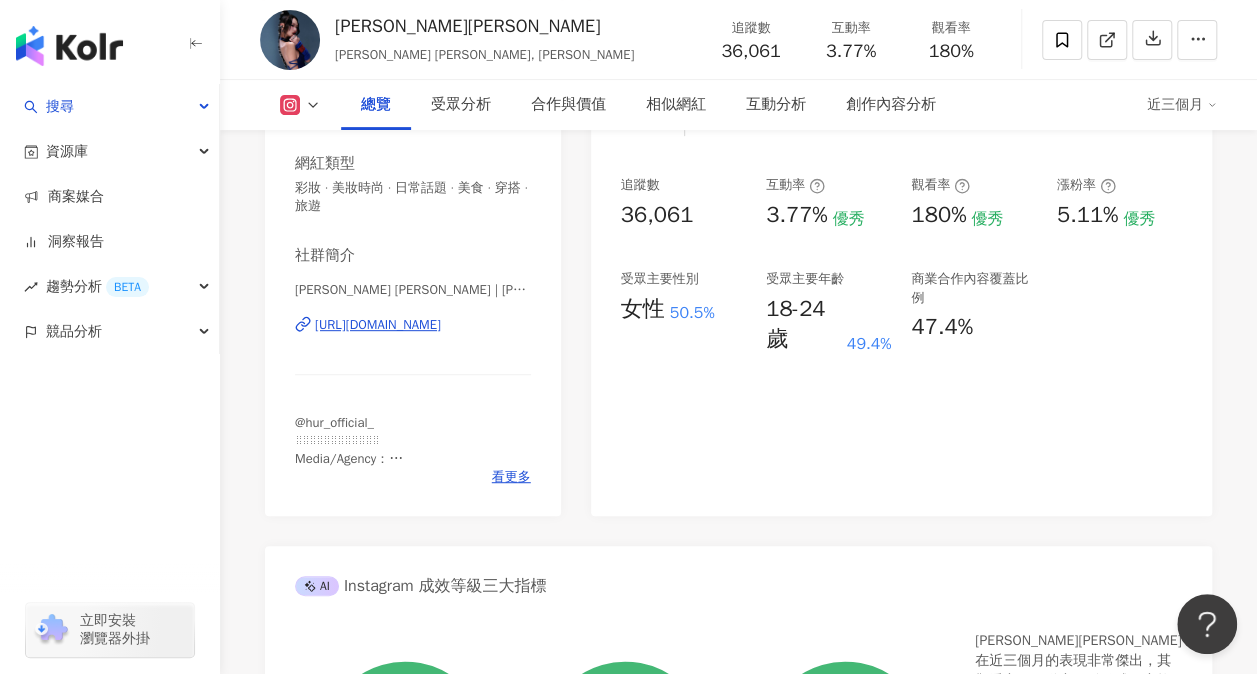 scroll, scrollTop: 0, scrollLeft: 0, axis: both 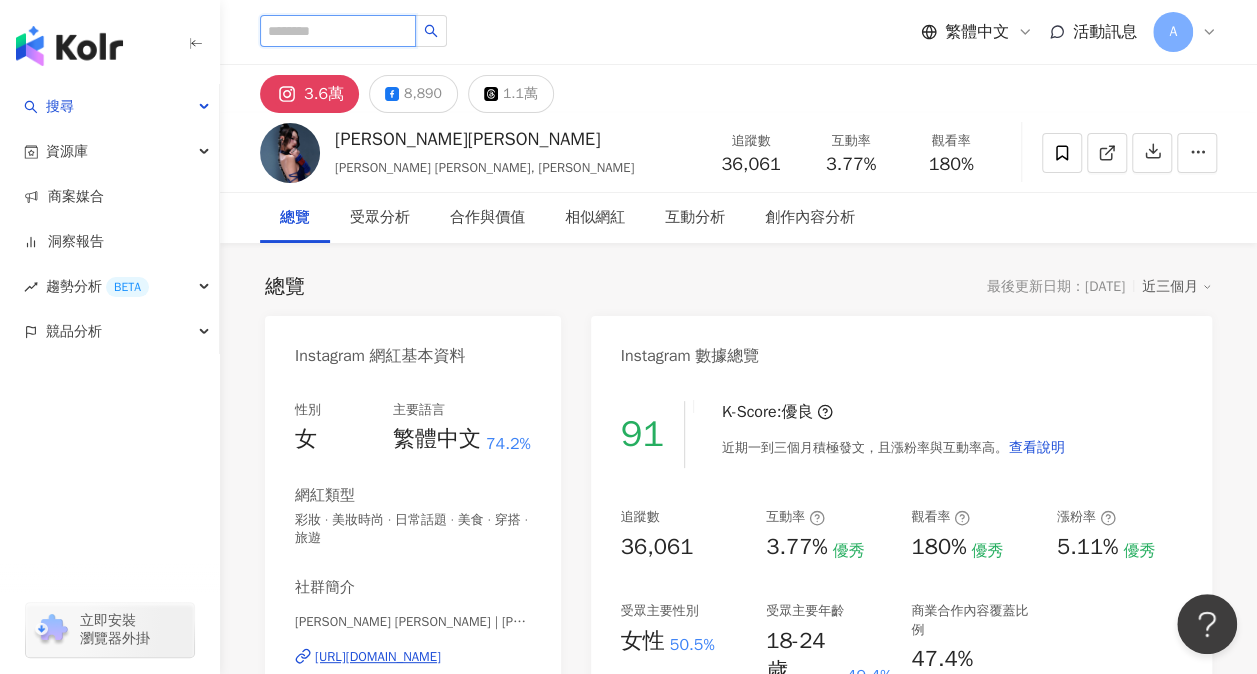 click at bounding box center [338, 31] 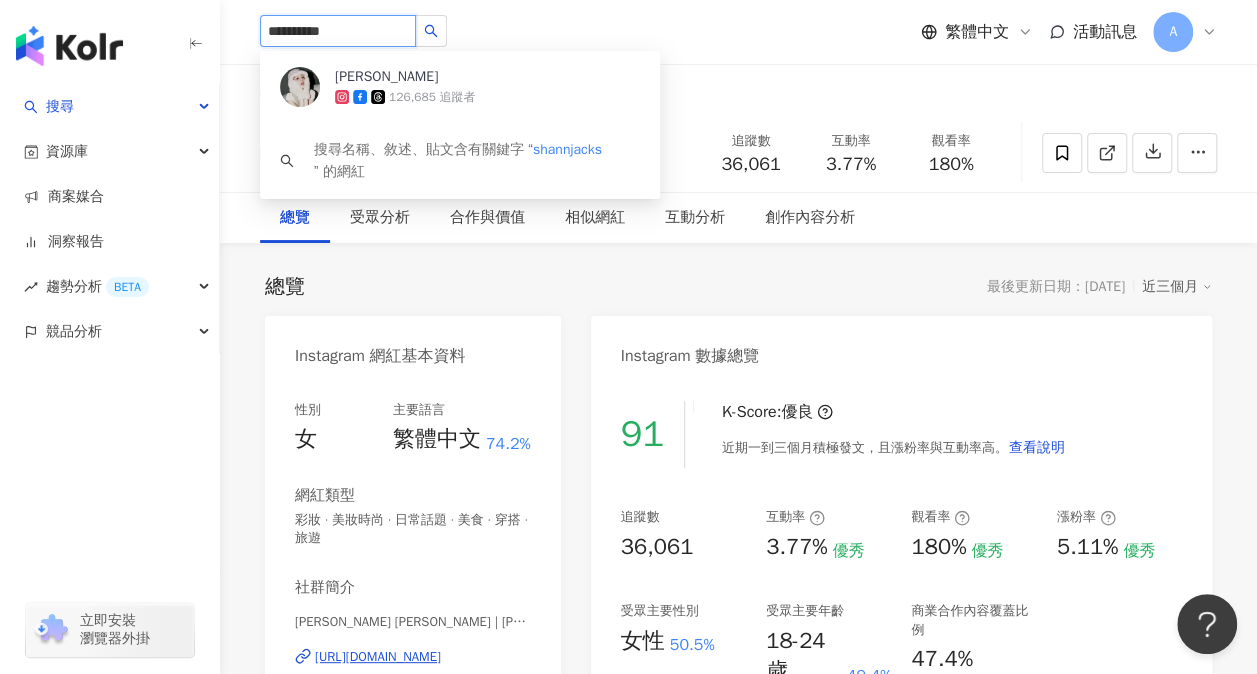 click on "佟凱玲Kylie 126,685   追蹤者" at bounding box center (460, 87) 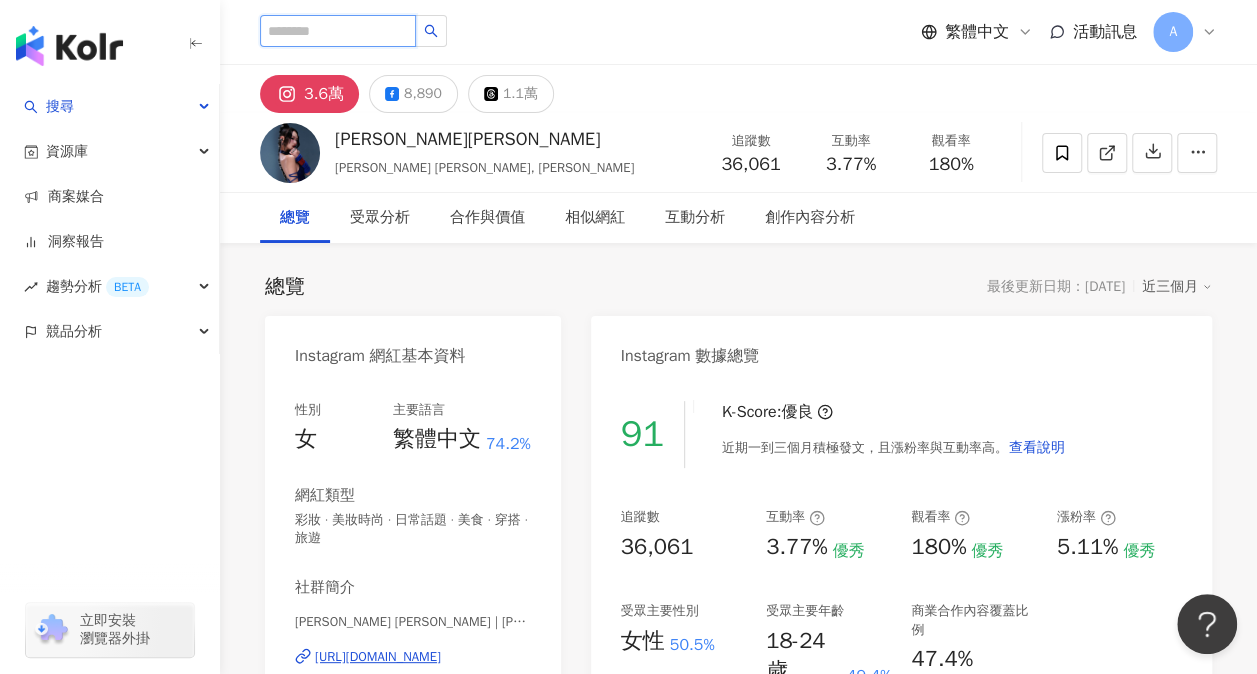 click at bounding box center (338, 31) 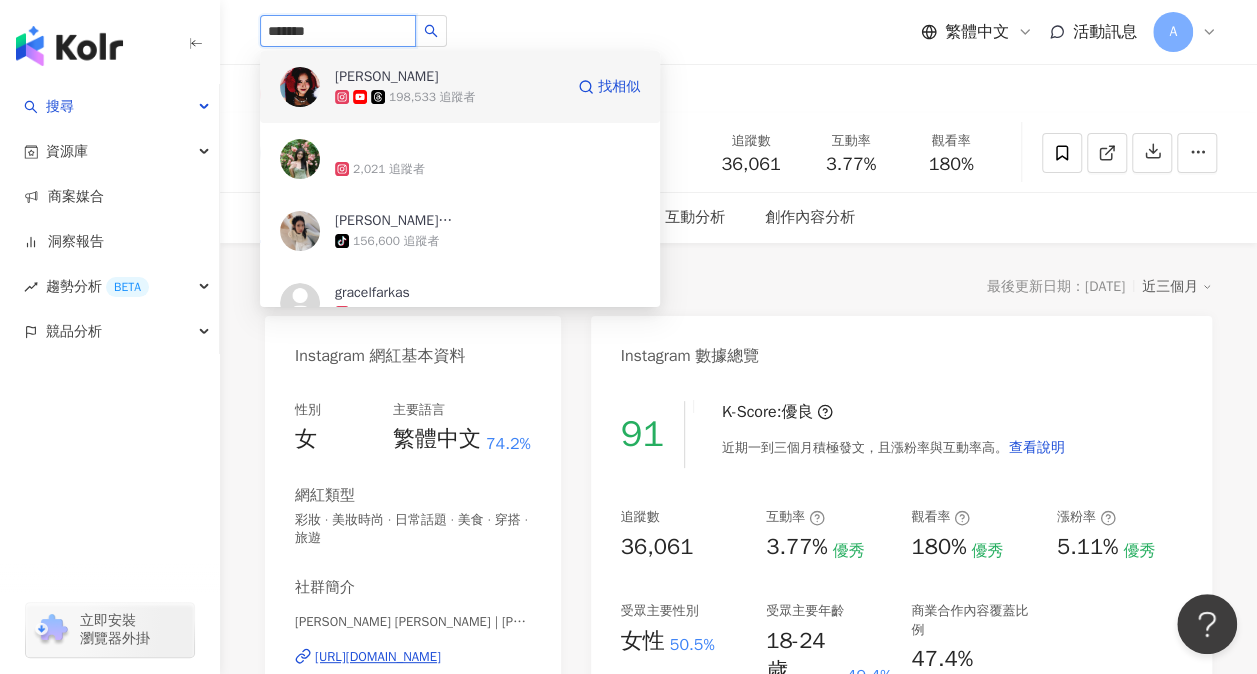 click on "[PERSON_NAME]" at bounding box center (386, 77) 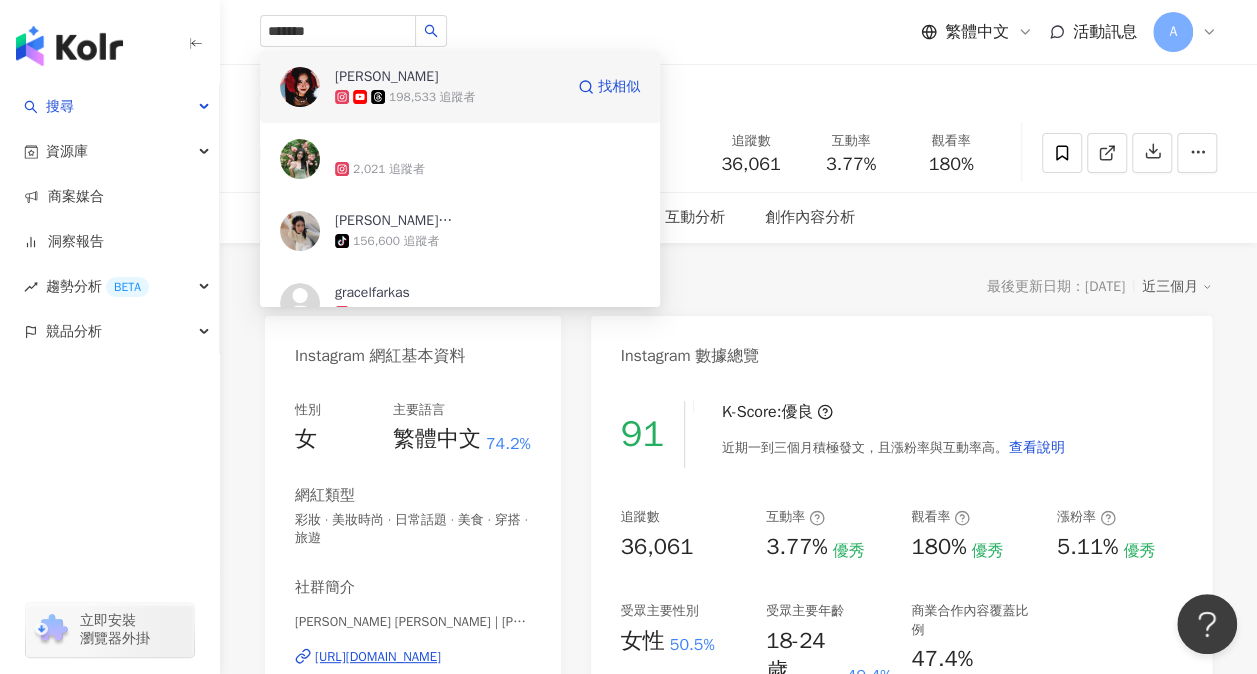 type 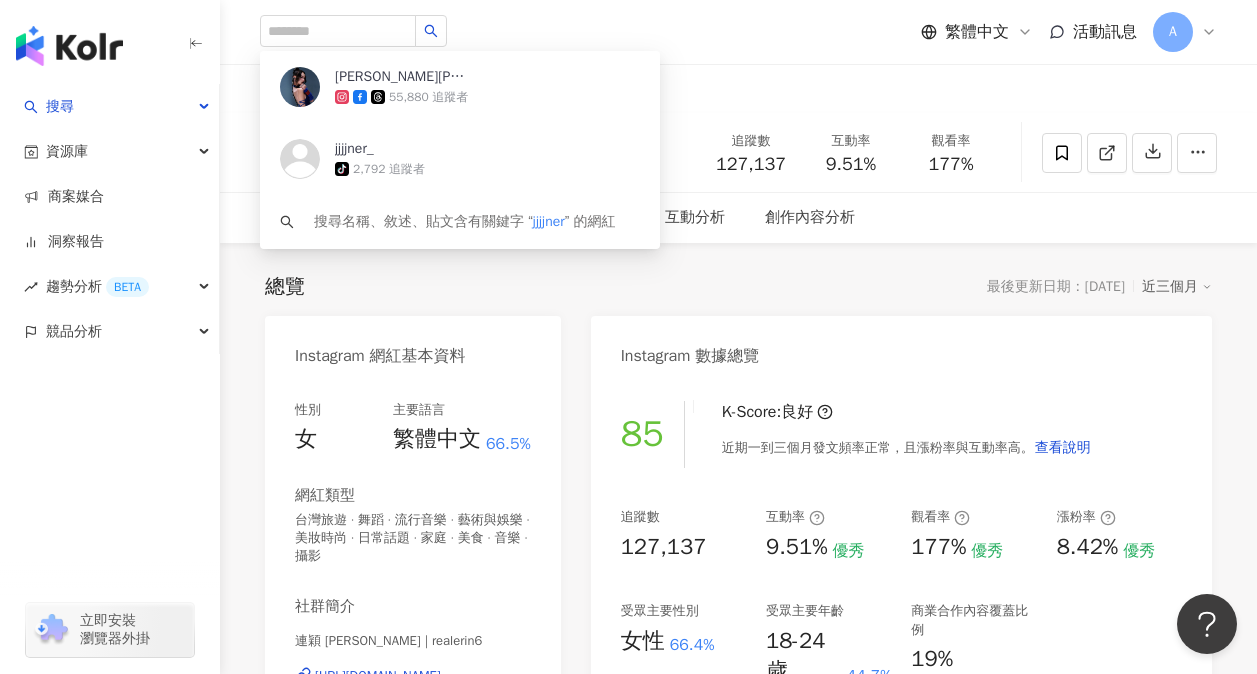scroll, scrollTop: 0, scrollLeft: 0, axis: both 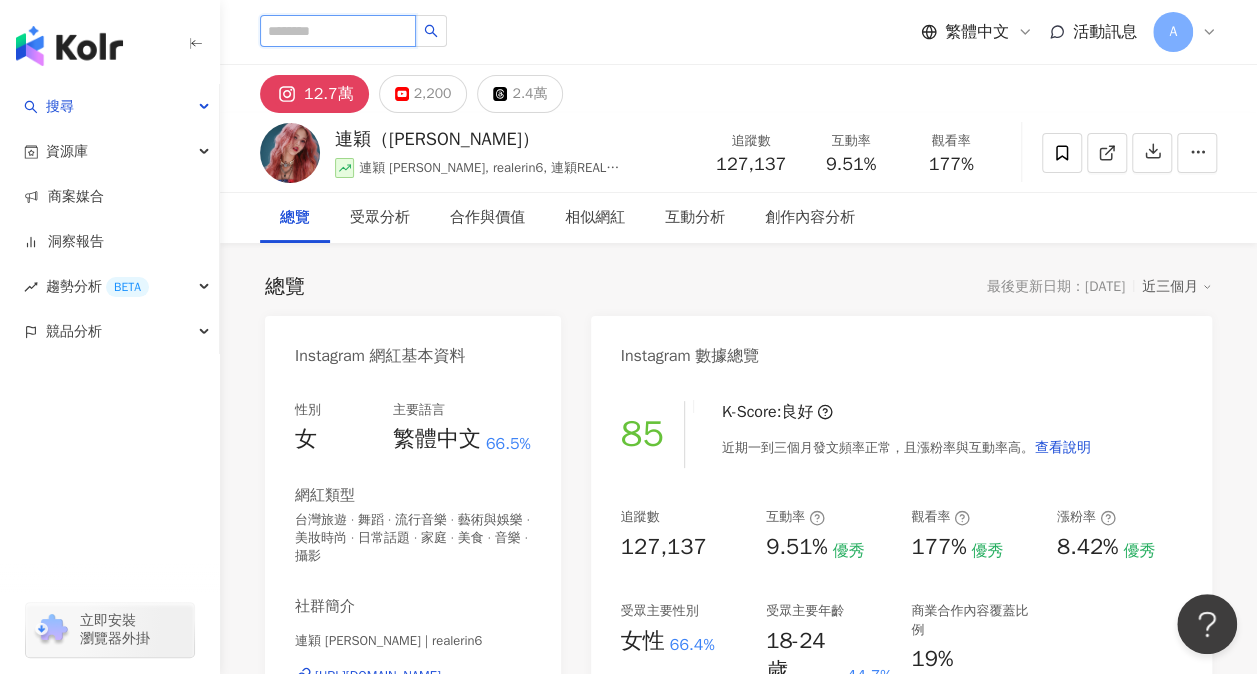 click at bounding box center (338, 31) 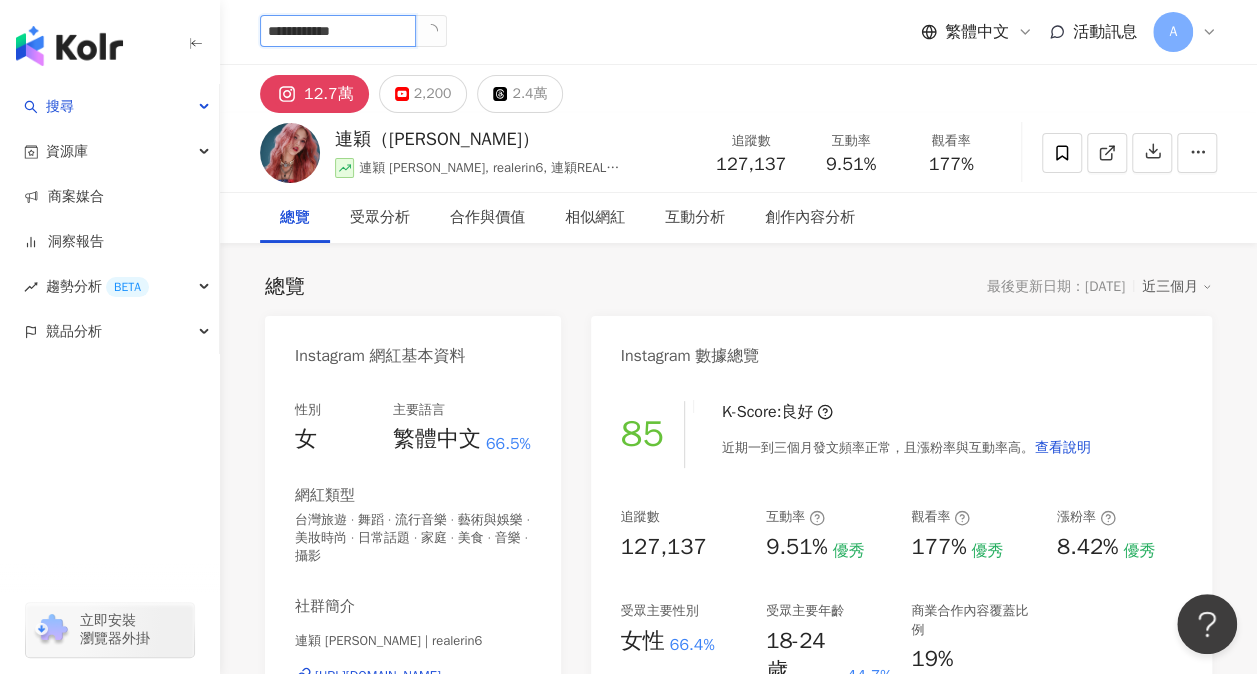 click 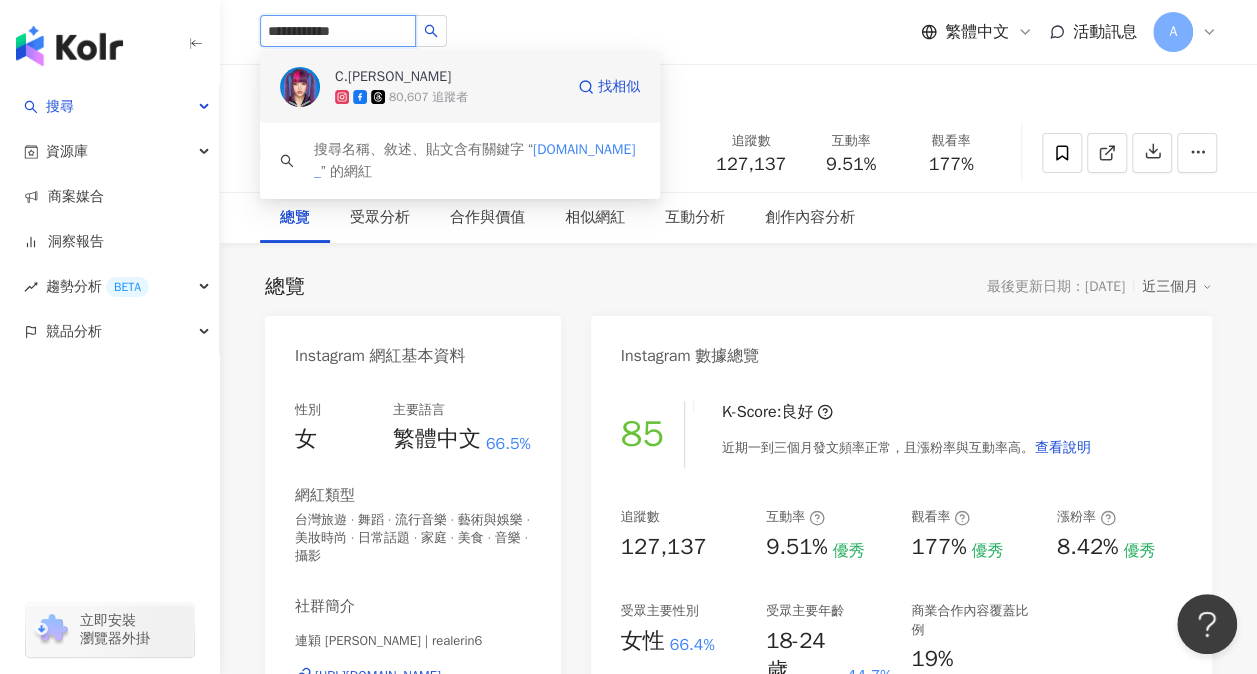 click on "C.[PERSON_NAME]" at bounding box center (393, 77) 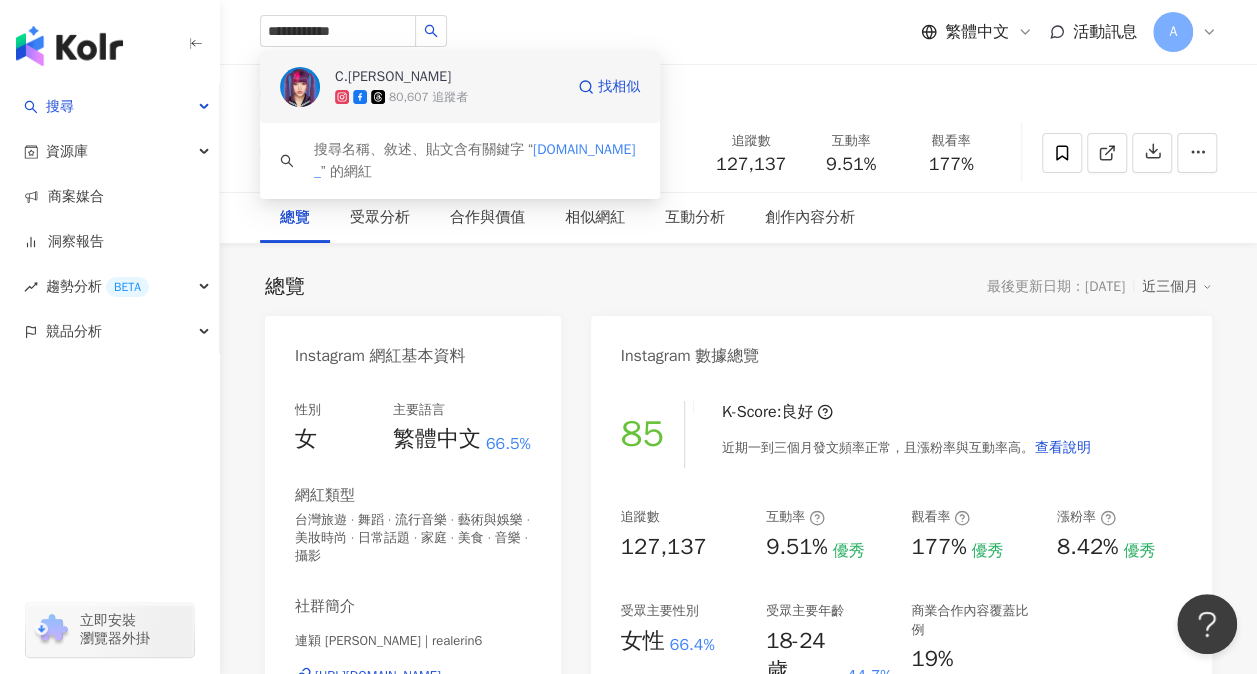 type 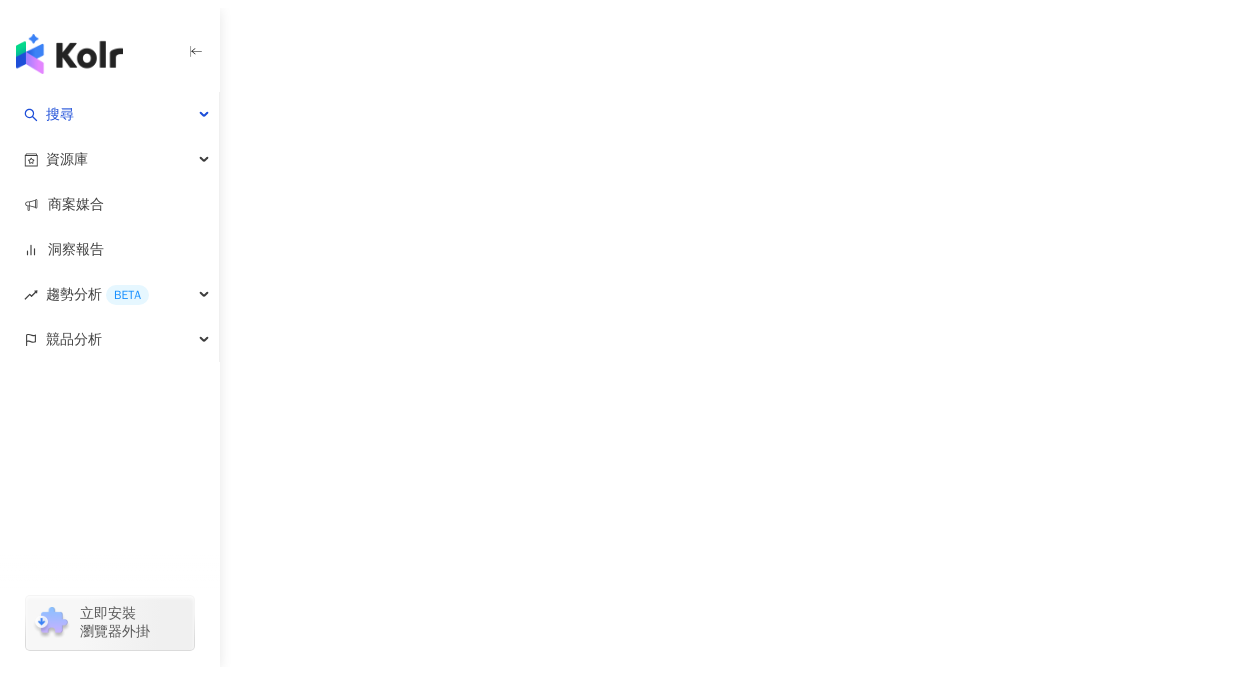 scroll, scrollTop: 0, scrollLeft: 0, axis: both 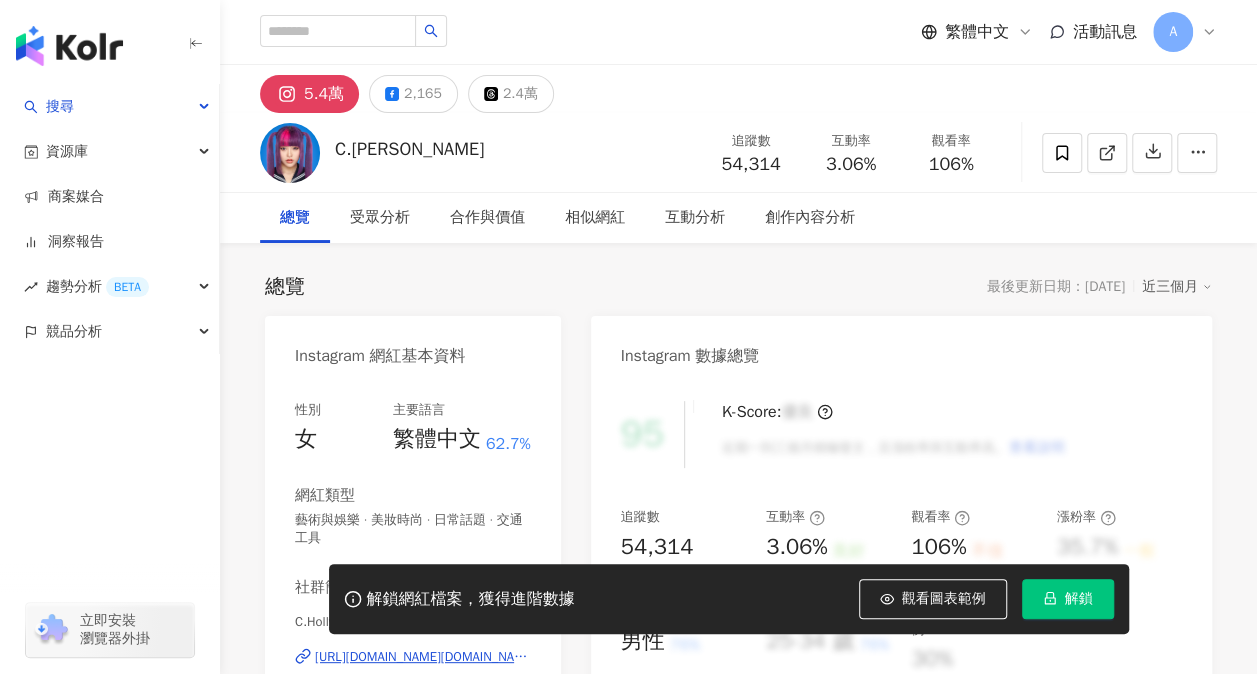 click on "解鎖" at bounding box center [1079, 599] 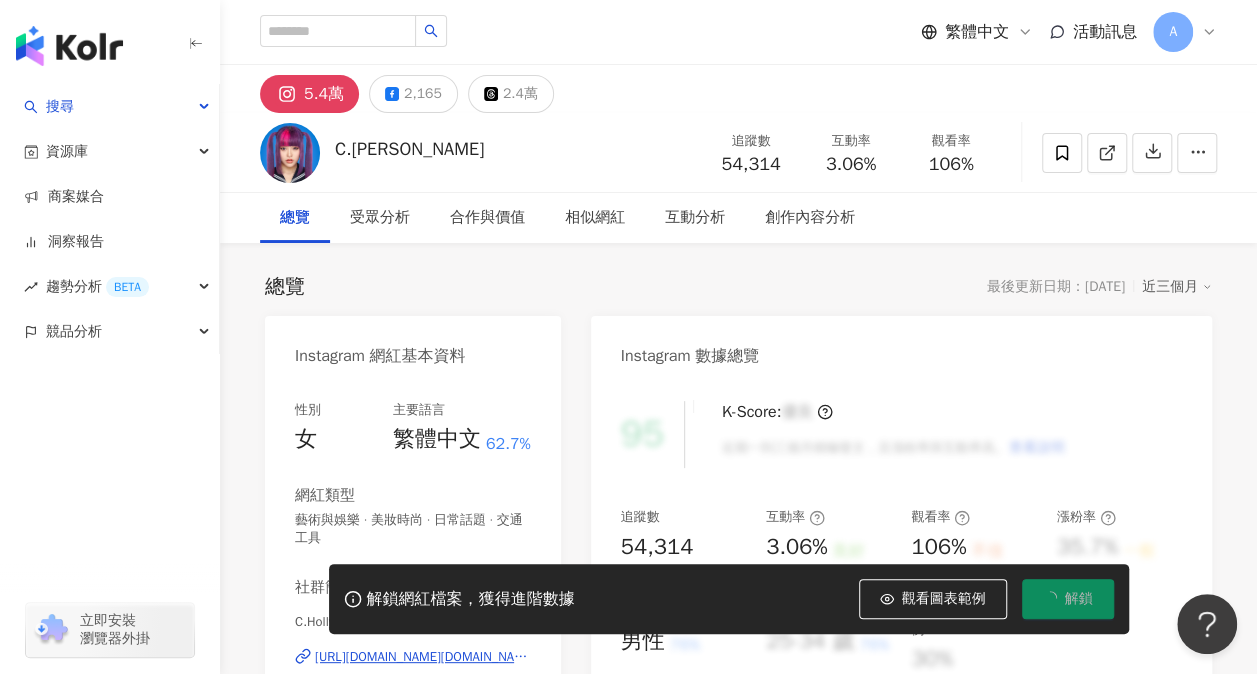 scroll, scrollTop: 0, scrollLeft: 0, axis: both 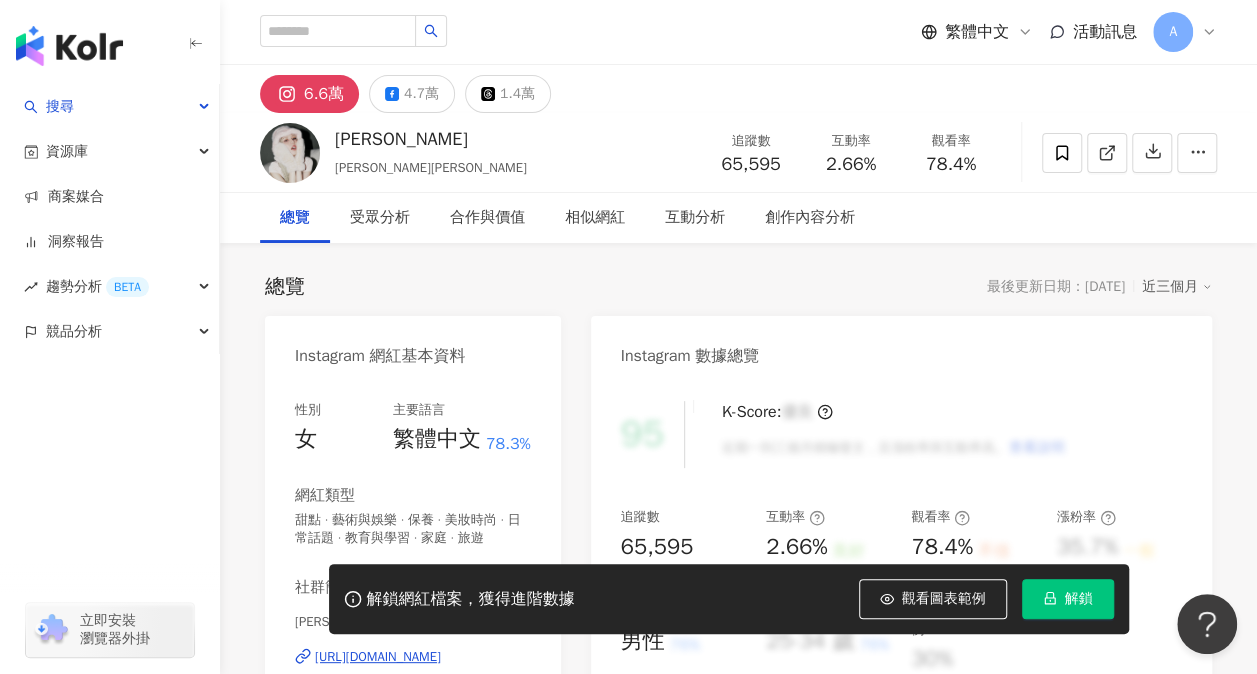 click on "解鎖" at bounding box center (1079, 599) 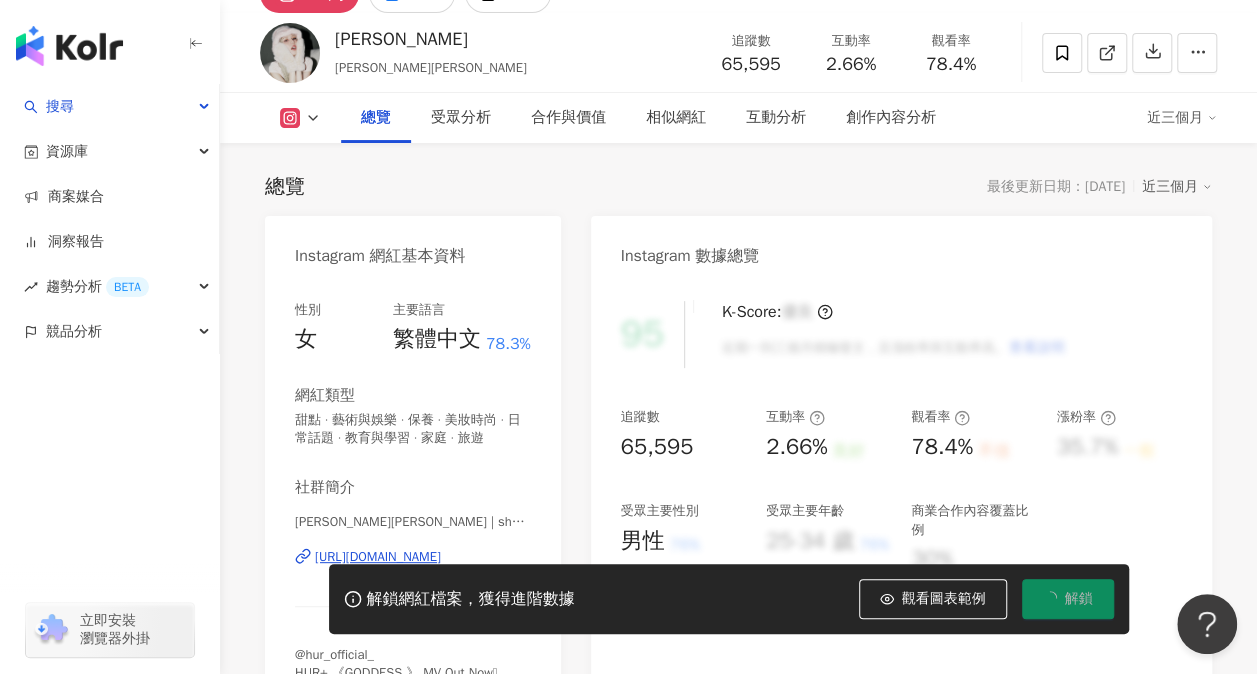 scroll, scrollTop: 200, scrollLeft: 0, axis: vertical 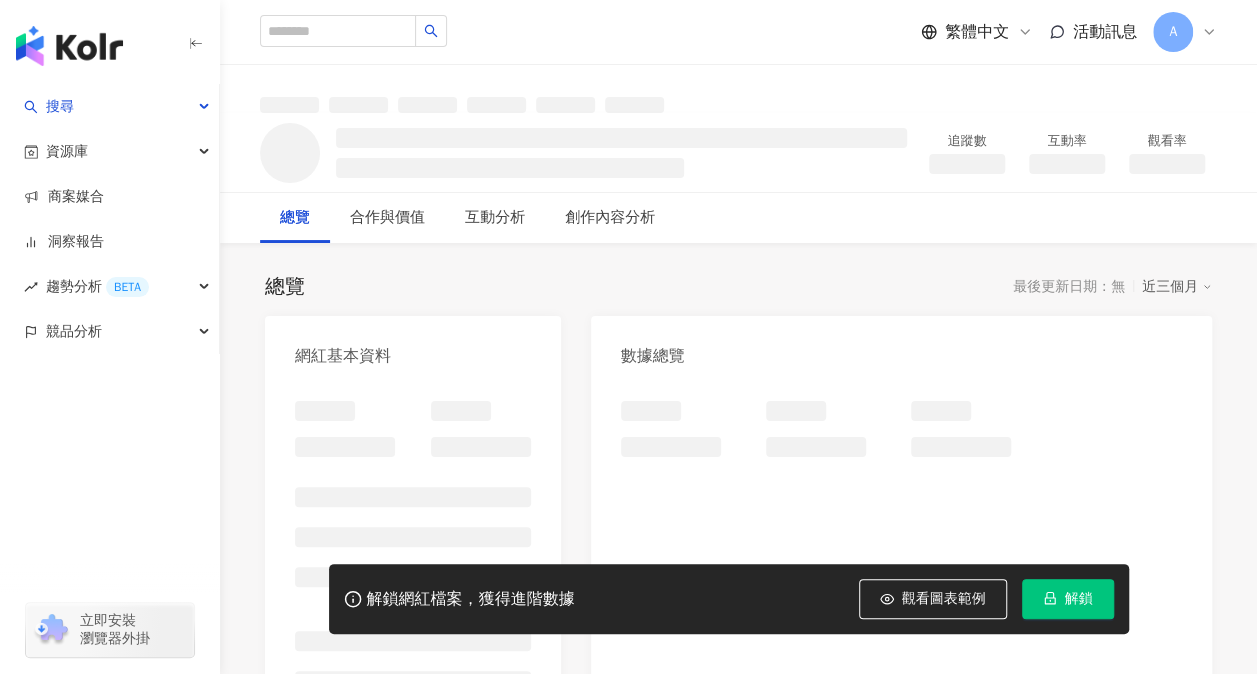 click 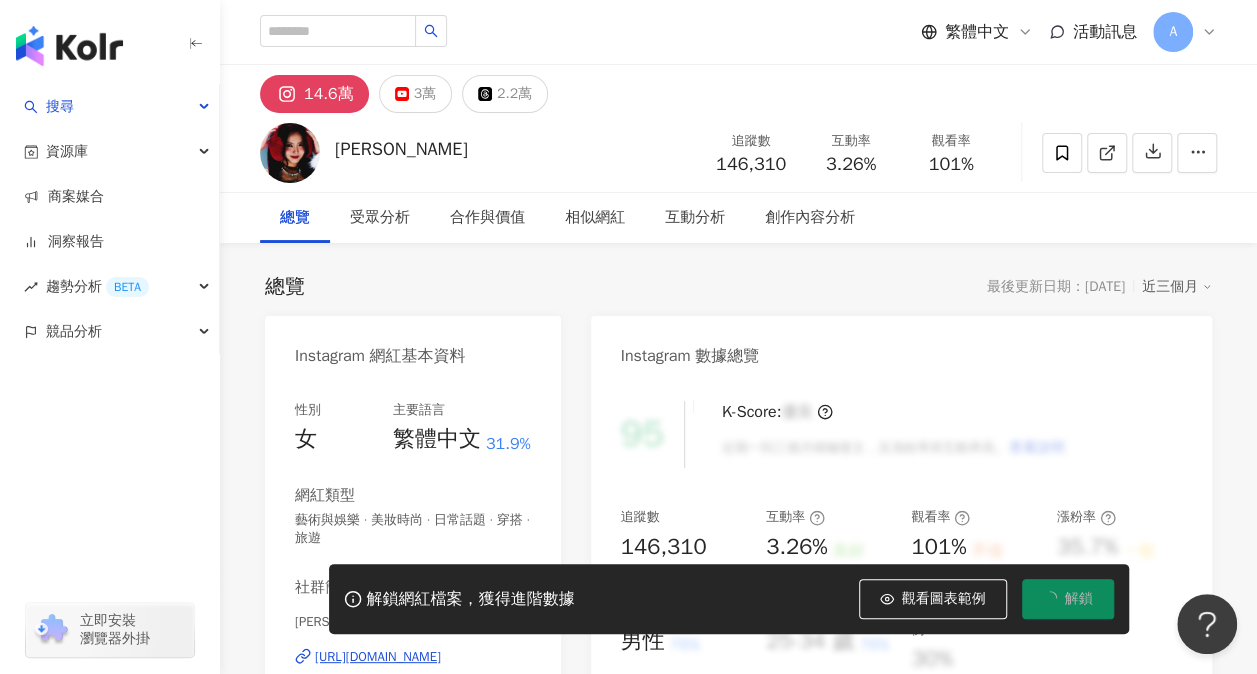 scroll, scrollTop: 0, scrollLeft: 0, axis: both 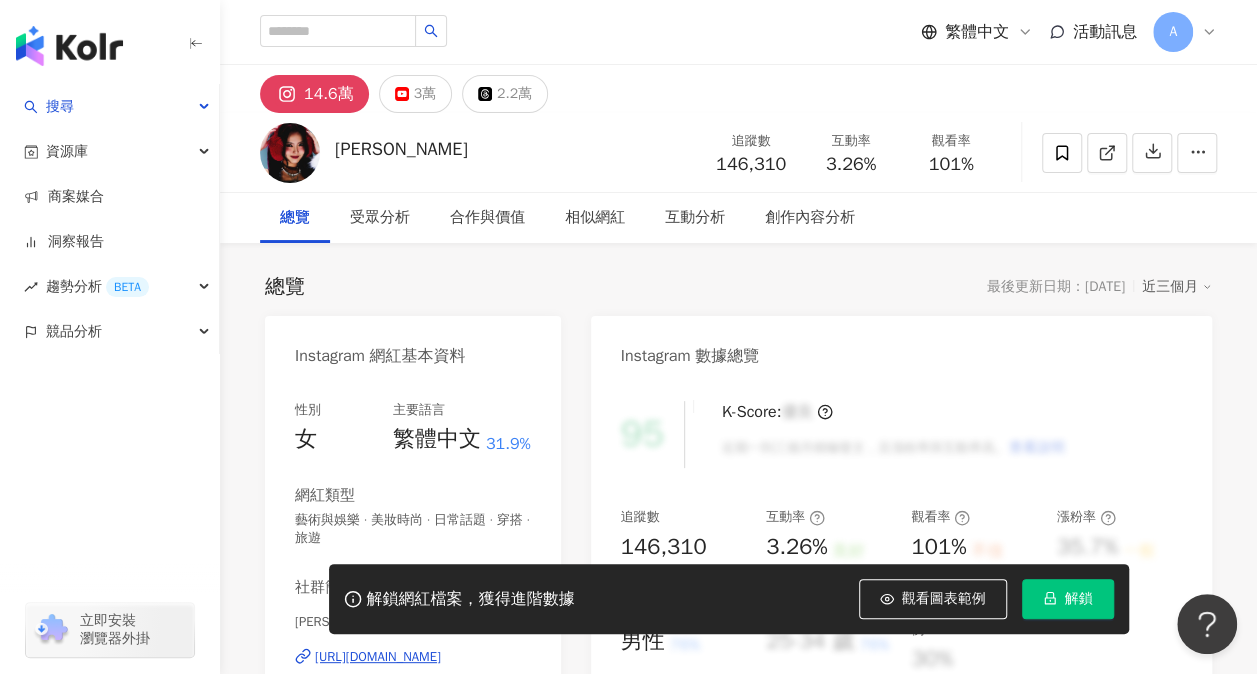 click on "解鎖" at bounding box center (1068, 599) 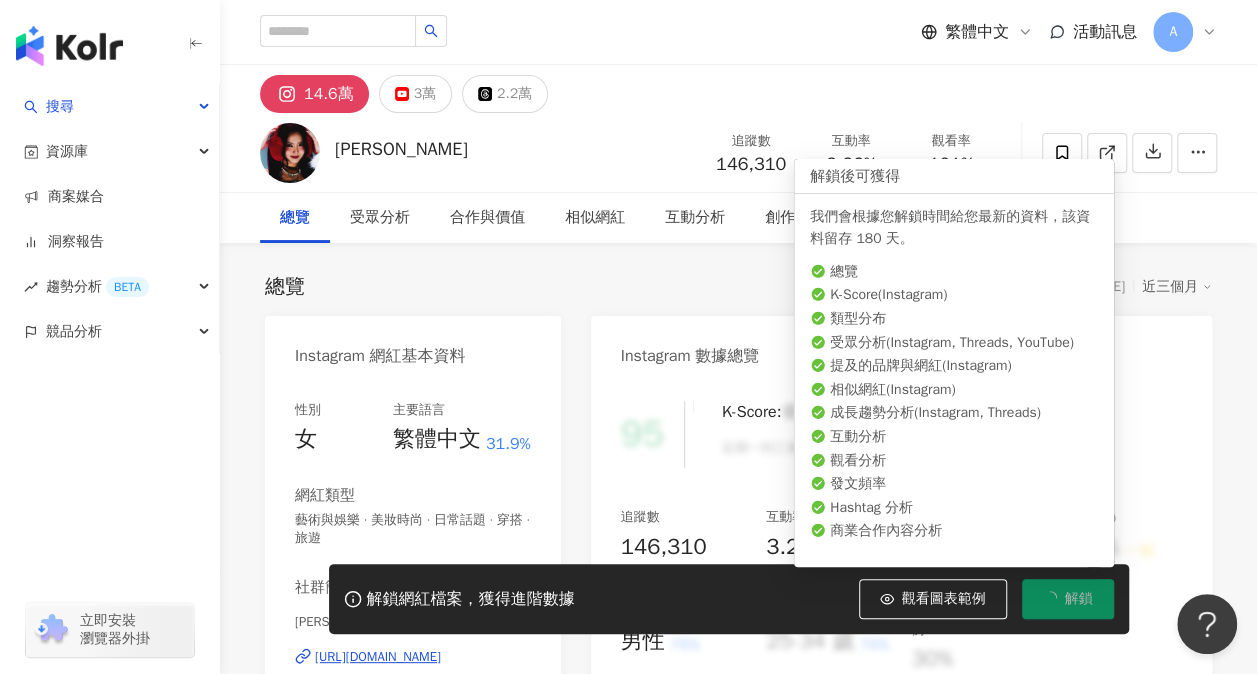 click on "總覽 最後更新日期：[DATE] 近三個月" at bounding box center (738, 287) 